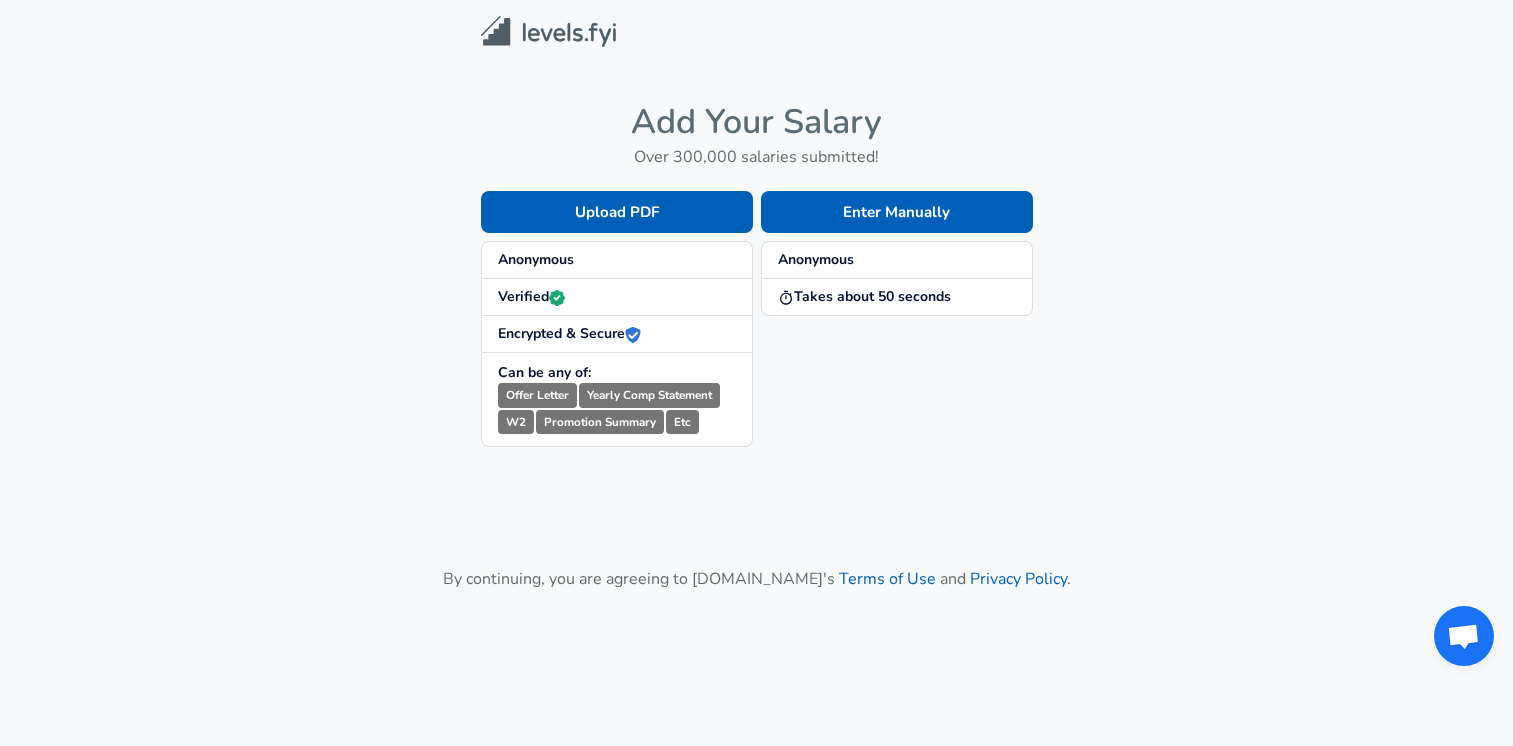 scroll, scrollTop: 0, scrollLeft: 0, axis: both 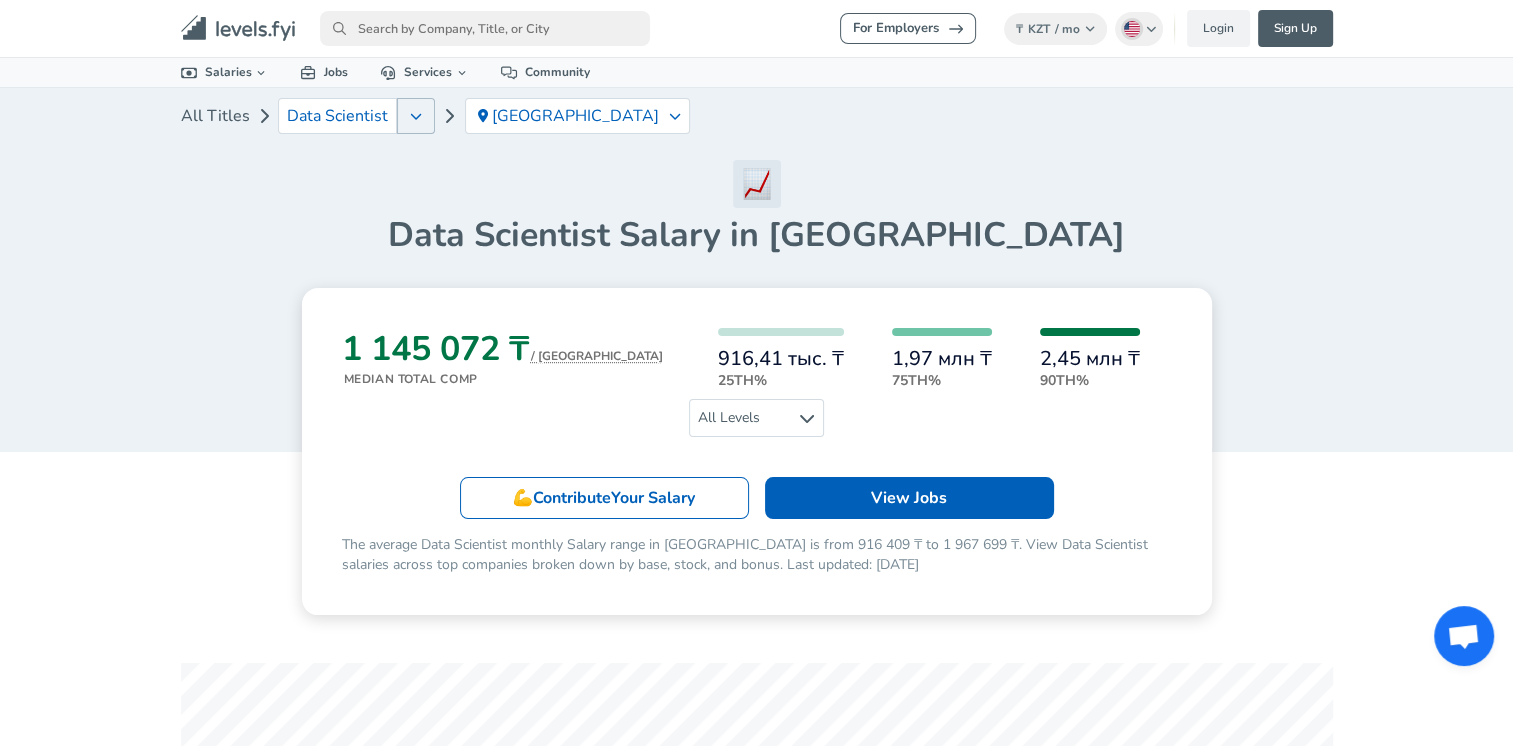 click at bounding box center [416, 116] 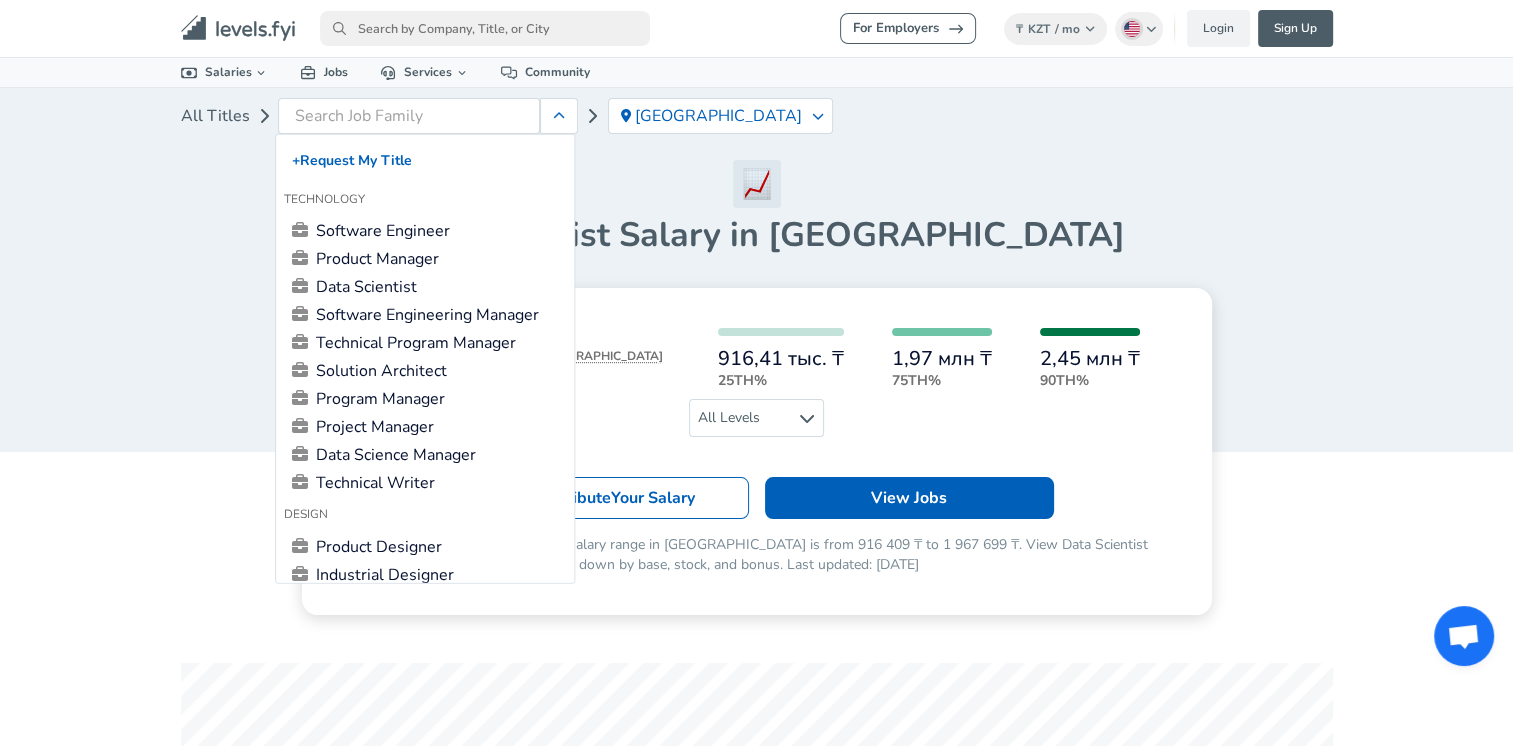 click at bounding box center [757, 184] 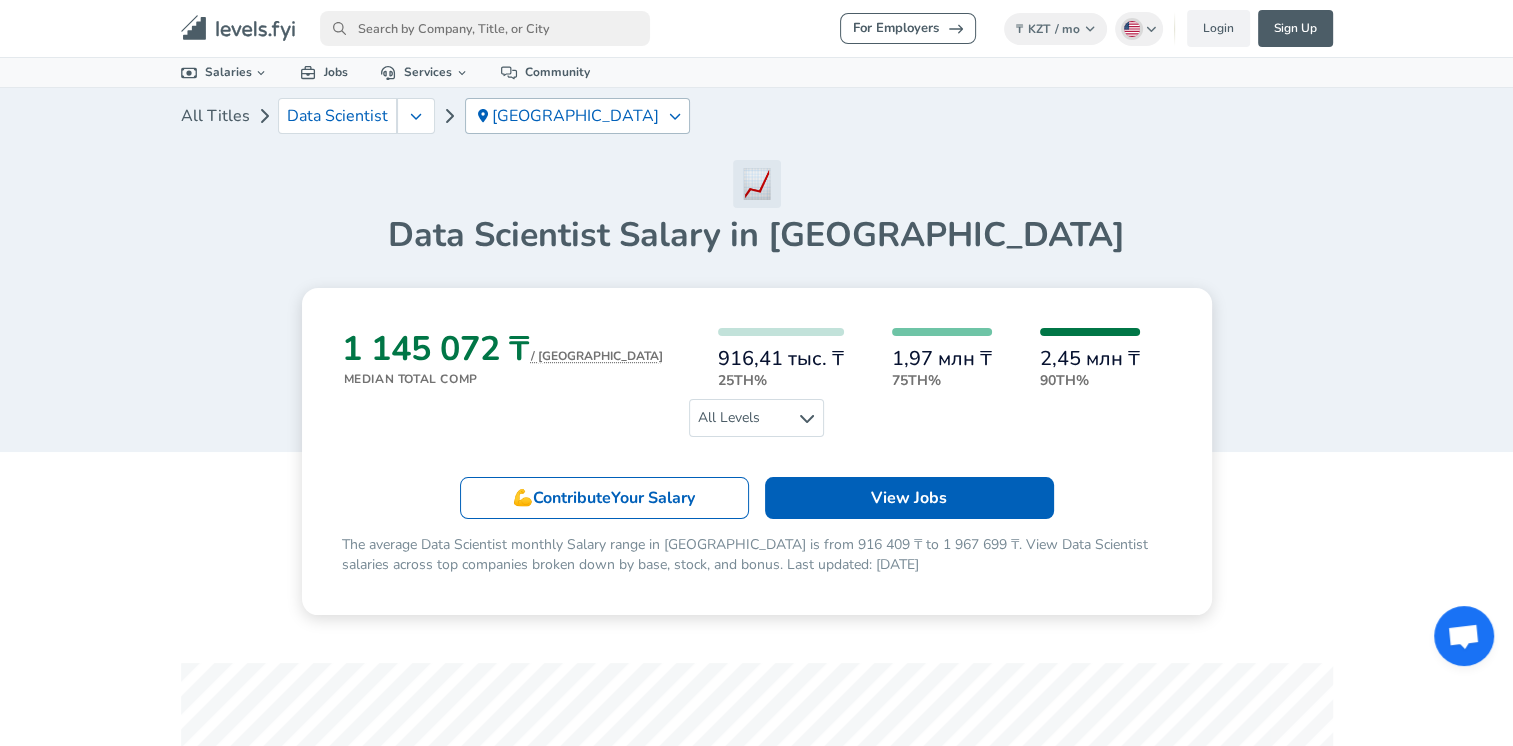 click on "[GEOGRAPHIC_DATA]" at bounding box center (576, 116) 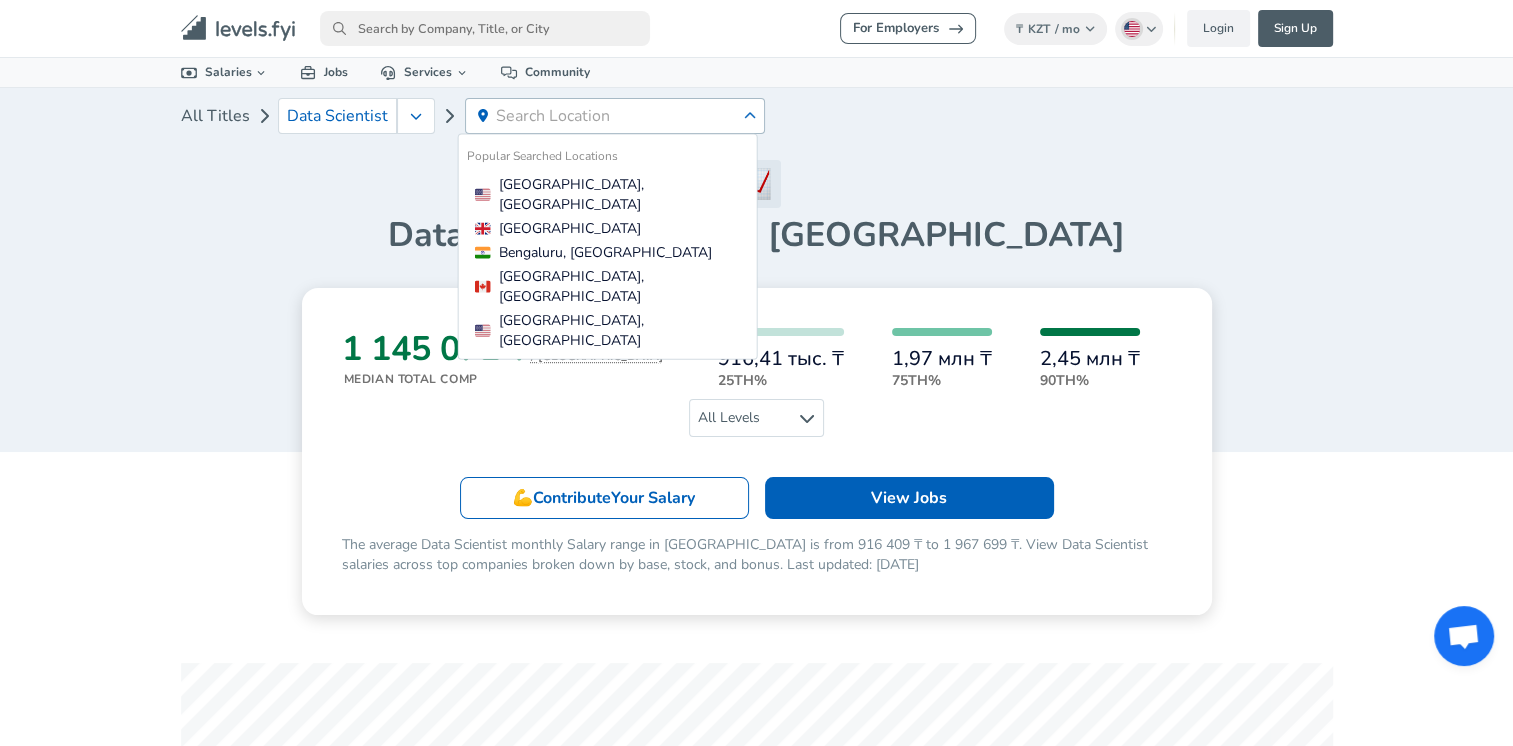 drag, startPoint x: 976, startPoint y: 158, endPoint x: 962, endPoint y: 166, distance: 16.124516 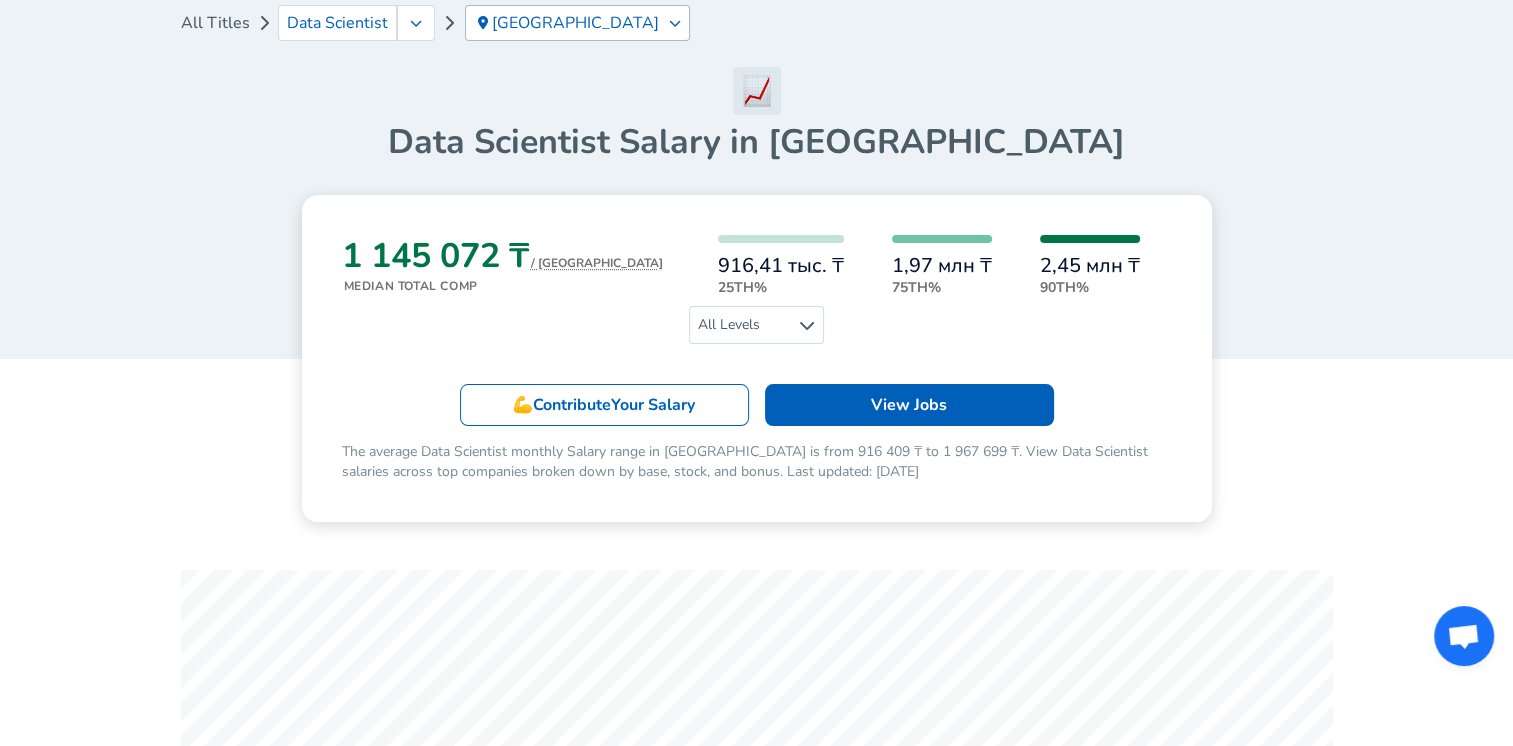 scroll, scrollTop: 200, scrollLeft: 0, axis: vertical 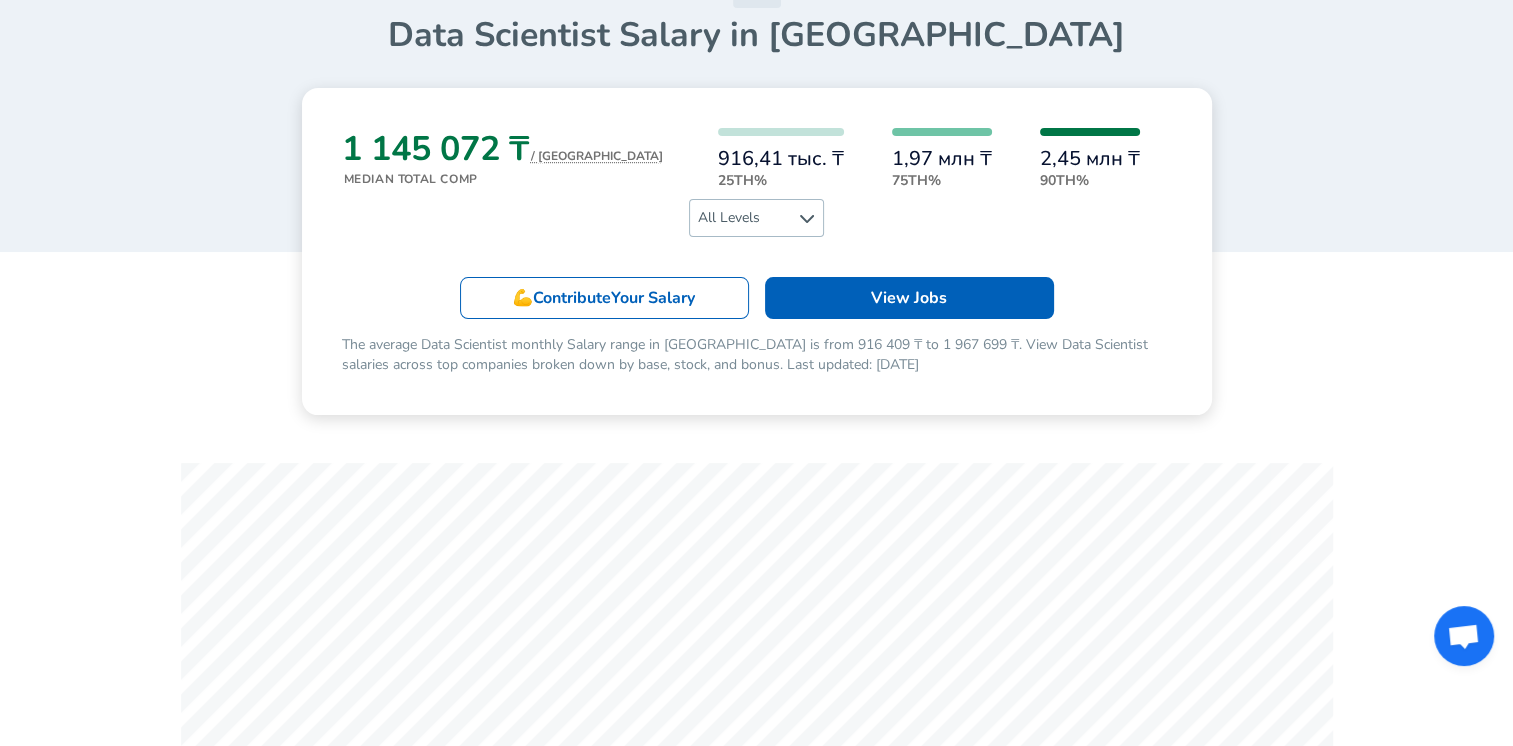 click on "All Levels" at bounding box center (756, 218) 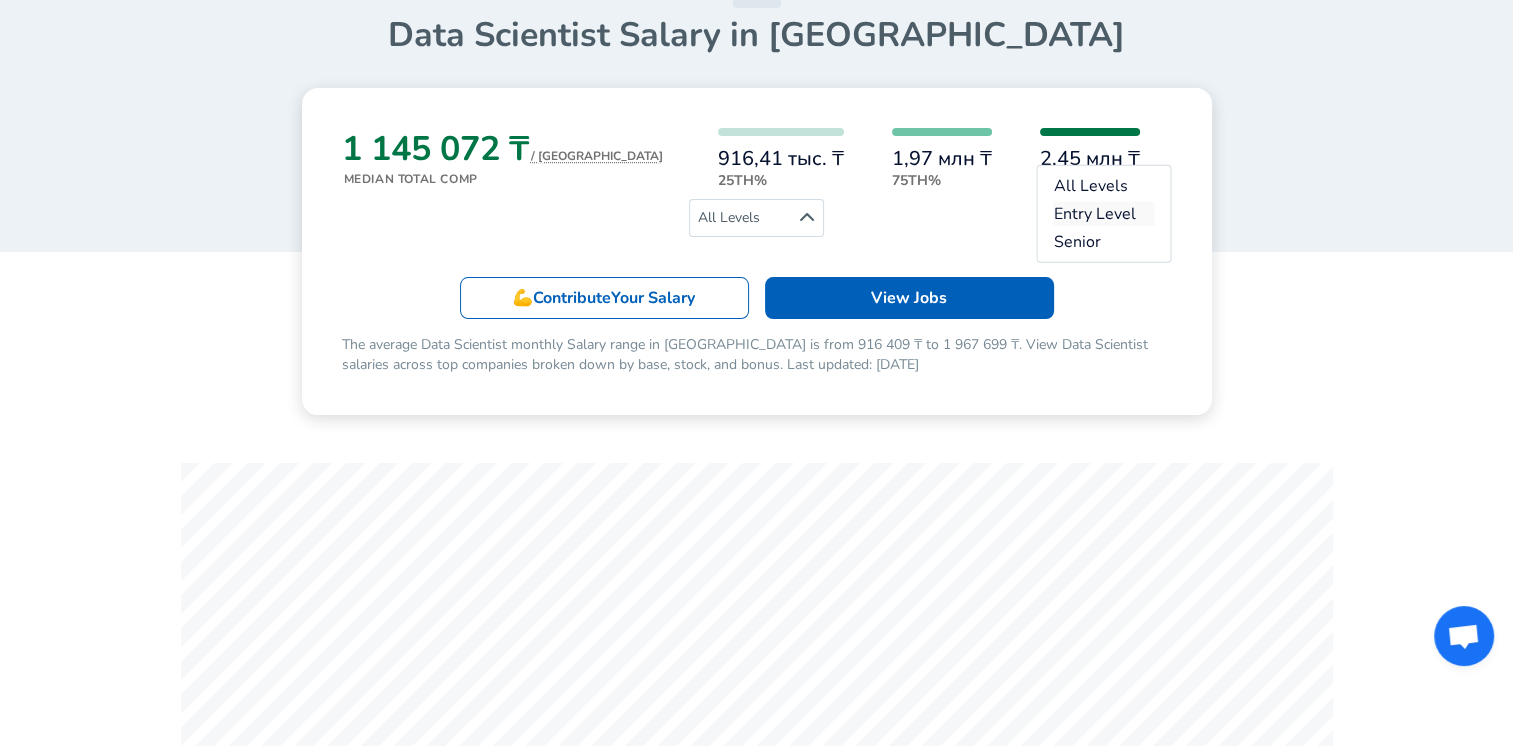 click on "Entry Level" at bounding box center (1103, 214) 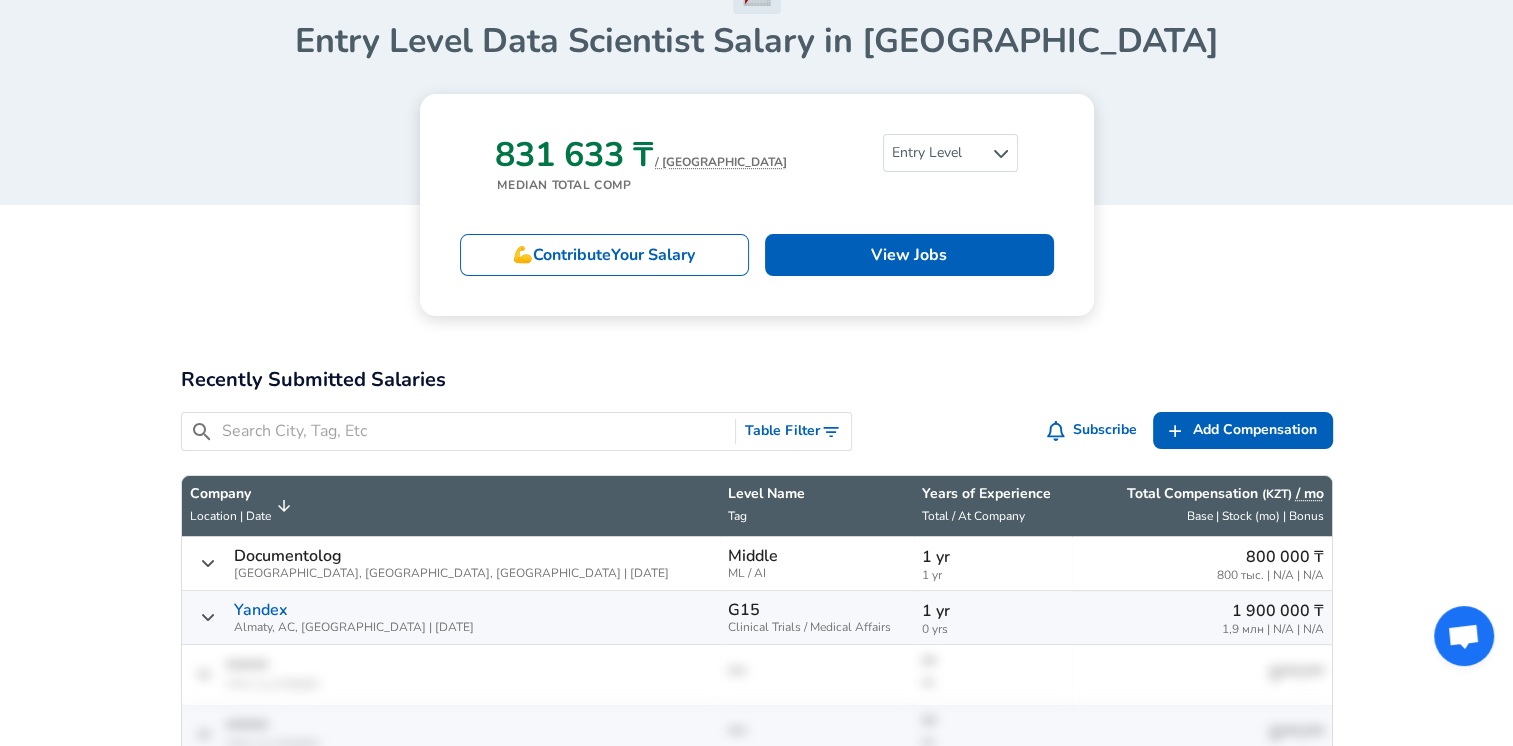 scroll, scrollTop: 200, scrollLeft: 0, axis: vertical 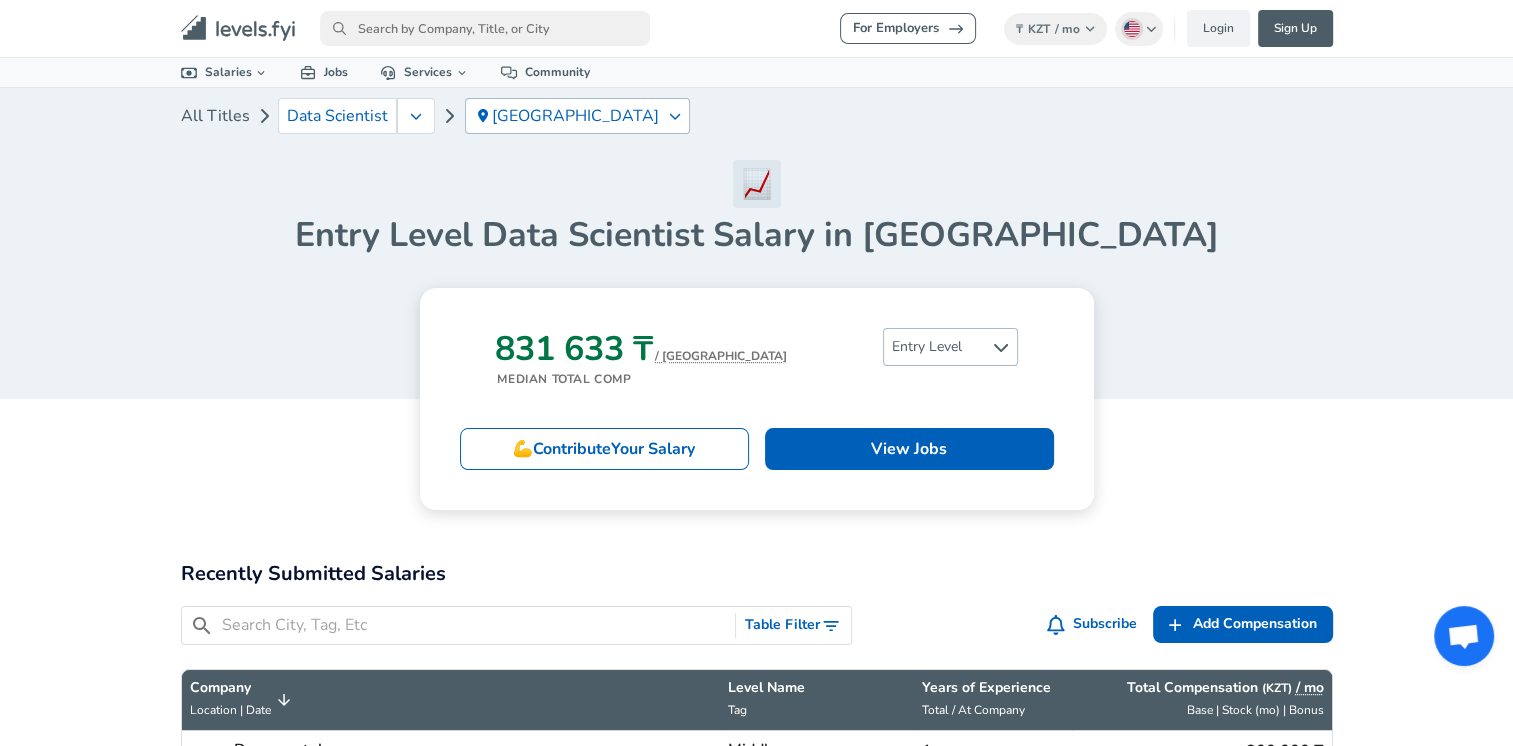 click on "Entry Level" at bounding box center (950, 347) 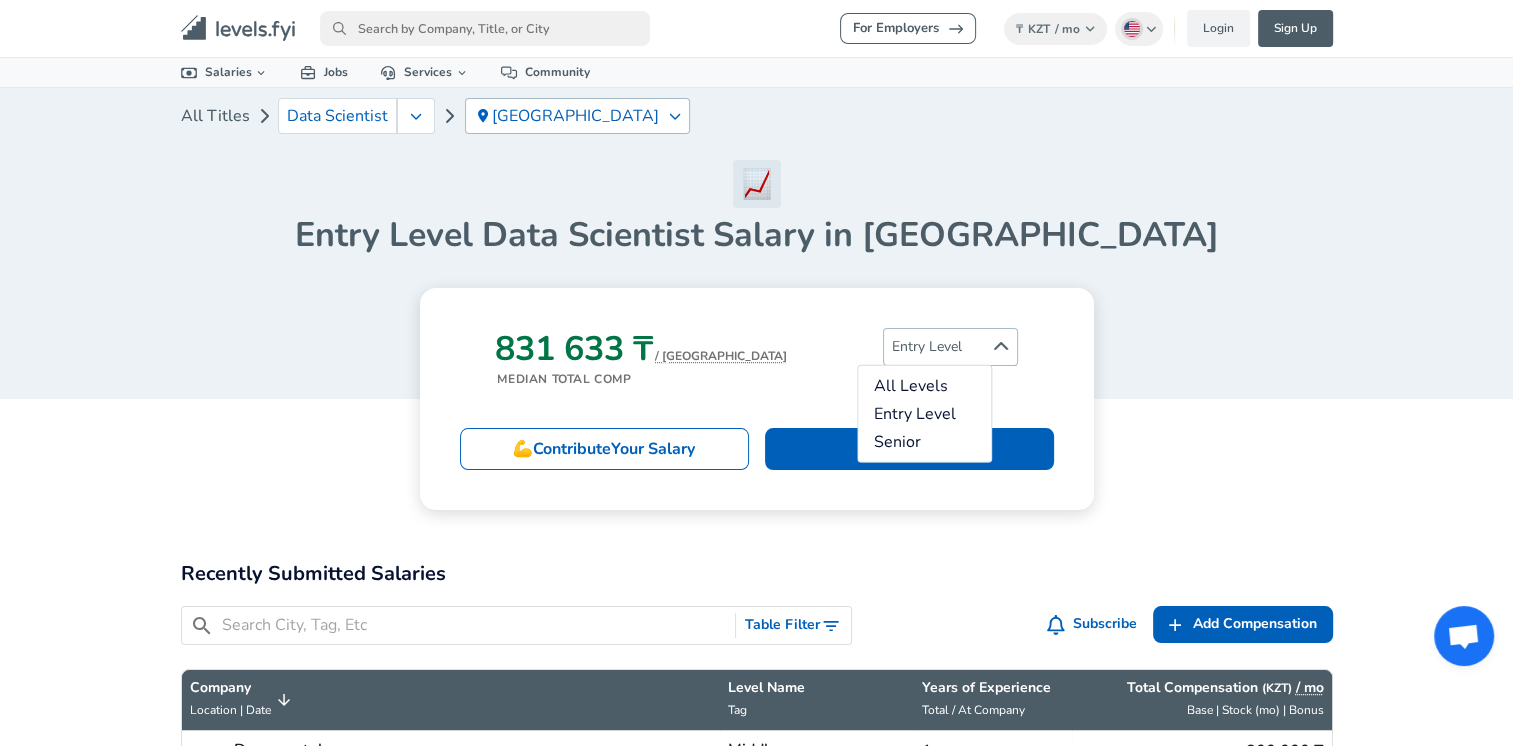 click on "Entry Level" at bounding box center [950, 347] 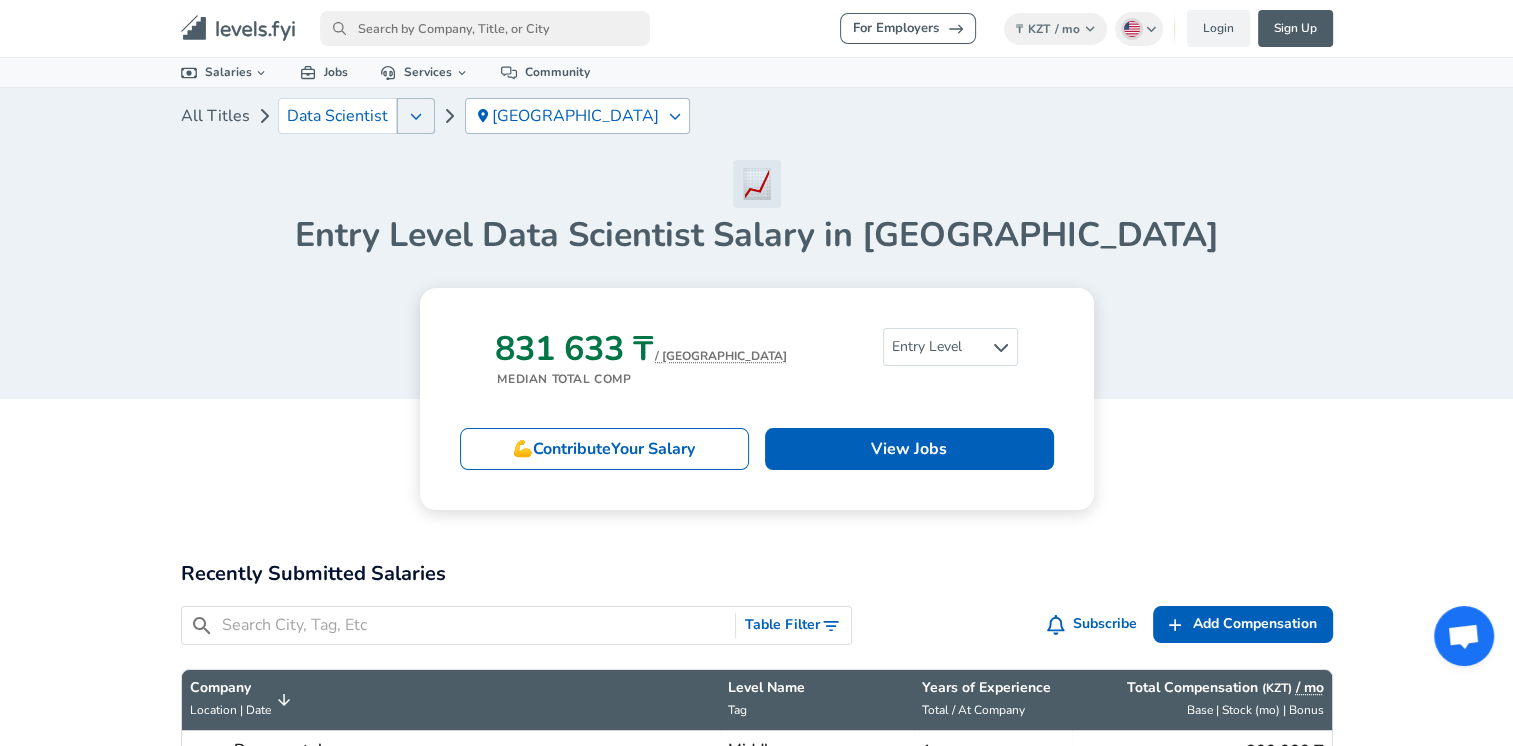 click 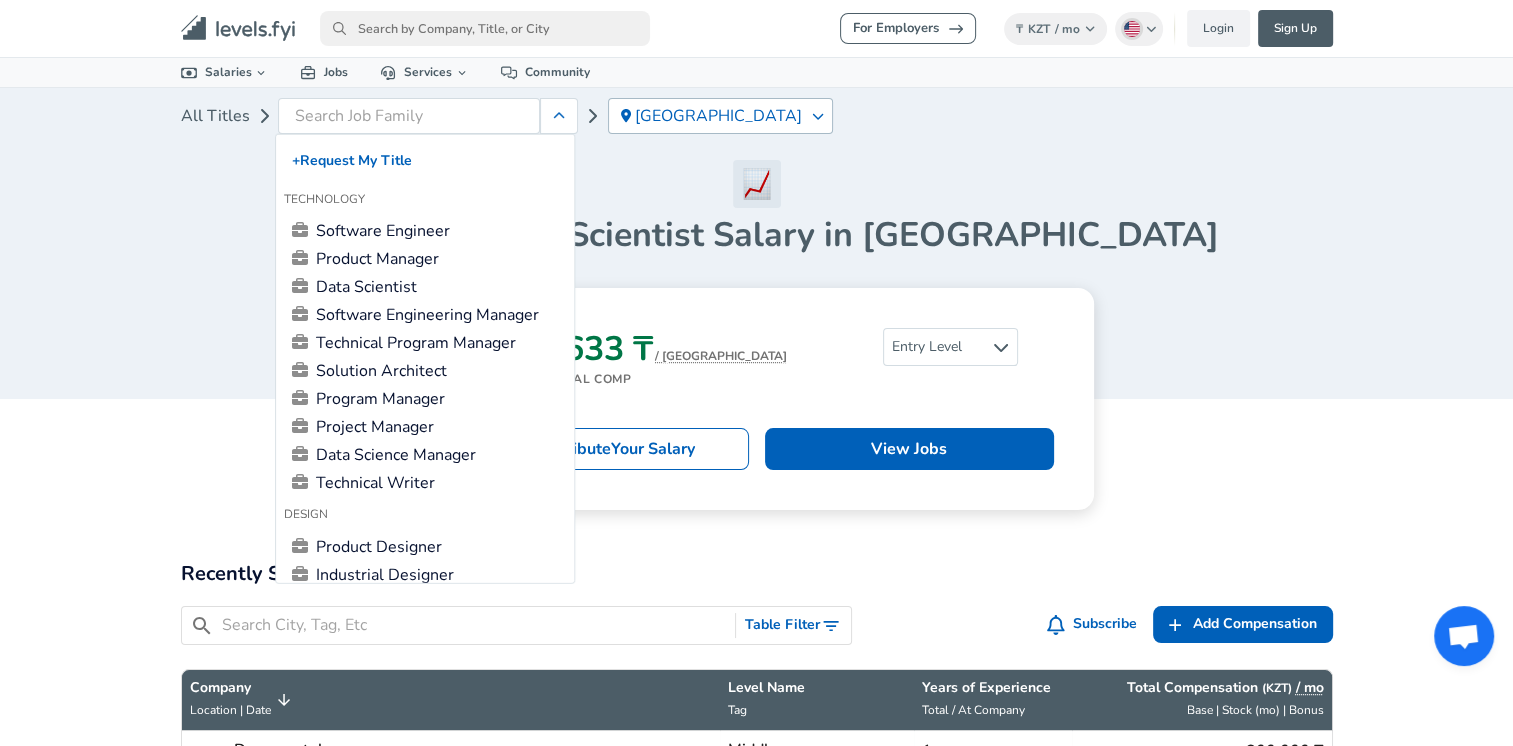 click on "Entry Level Data Scientist Salary in [GEOGRAPHIC_DATA]" at bounding box center [757, 208] 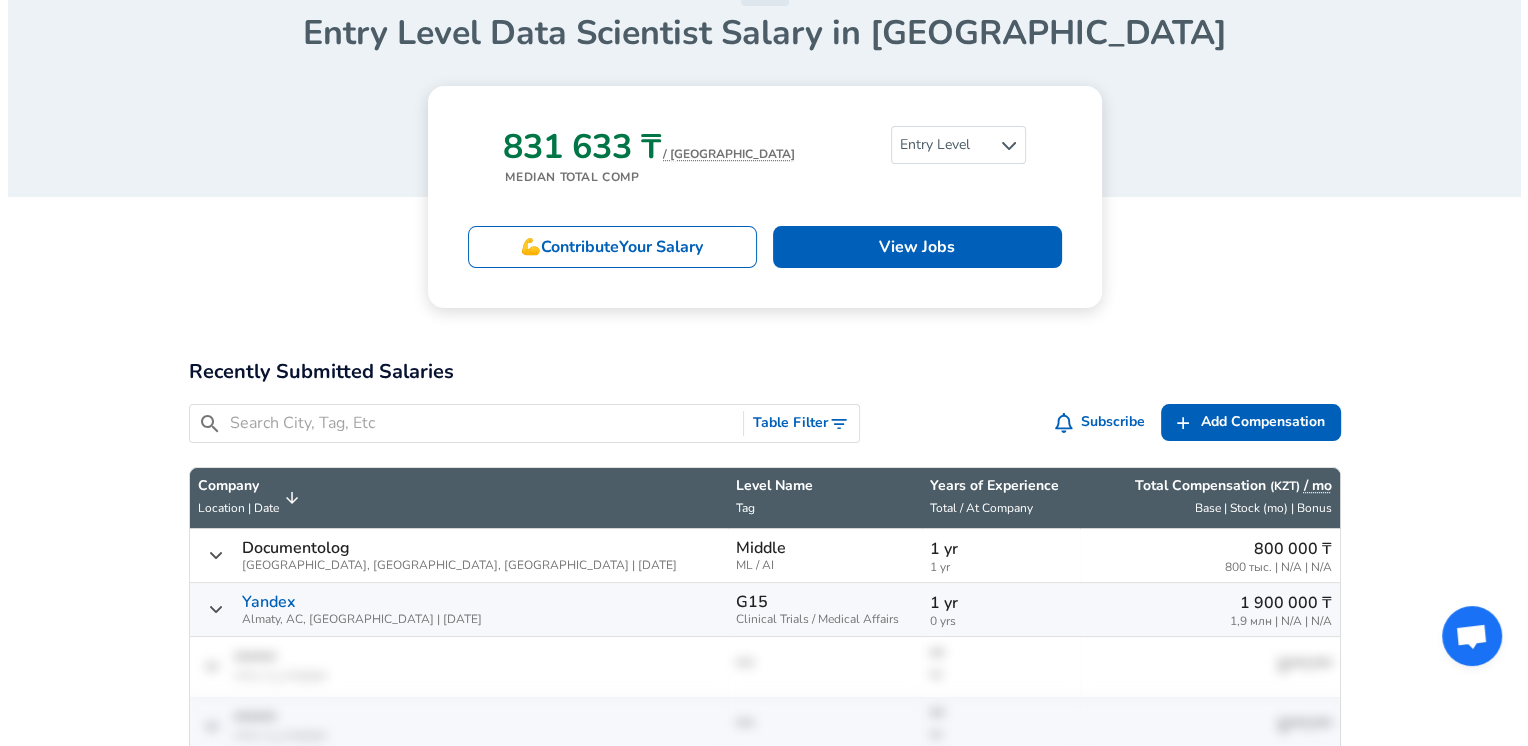 scroll, scrollTop: 0, scrollLeft: 0, axis: both 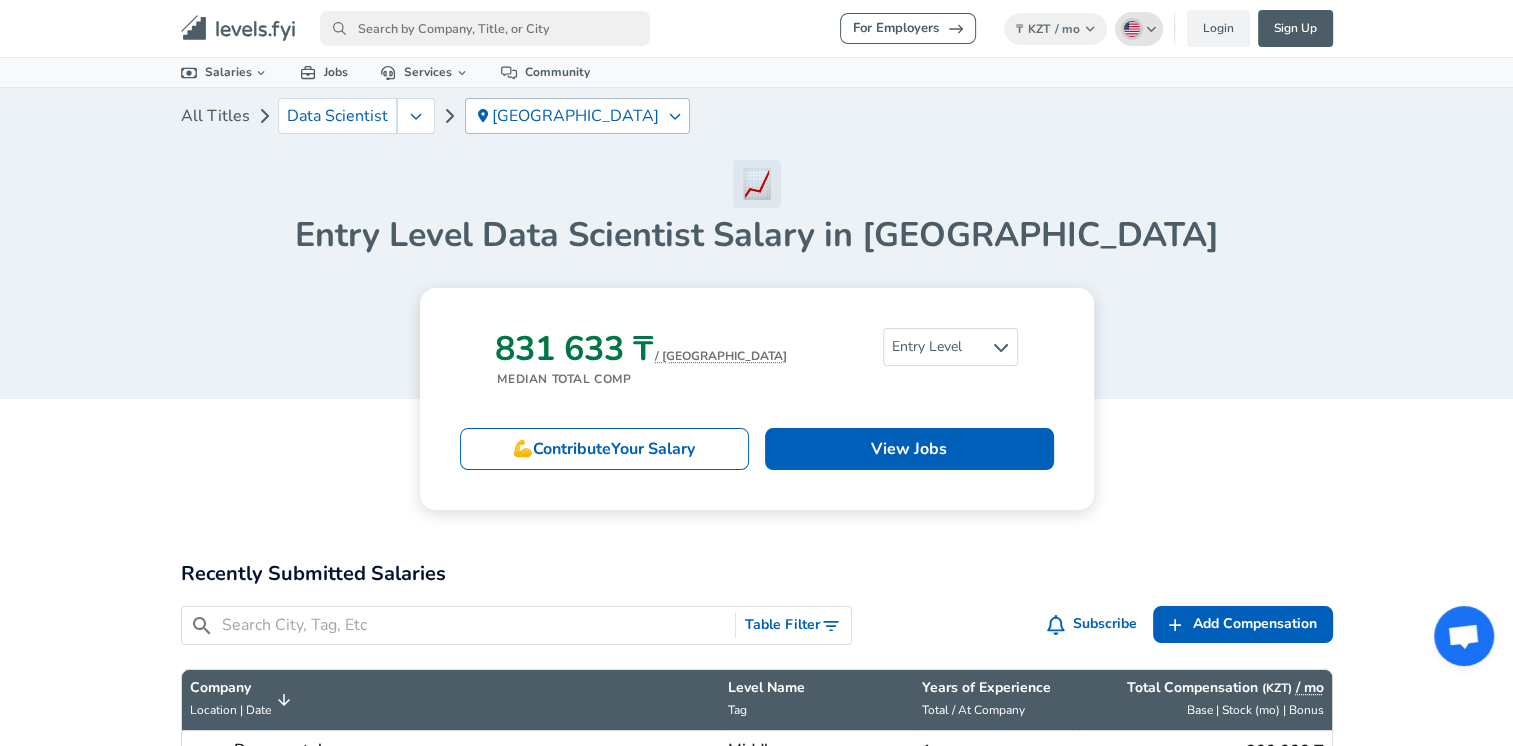 click on "English ([GEOGRAPHIC_DATA]) Change" at bounding box center [1139, 29] 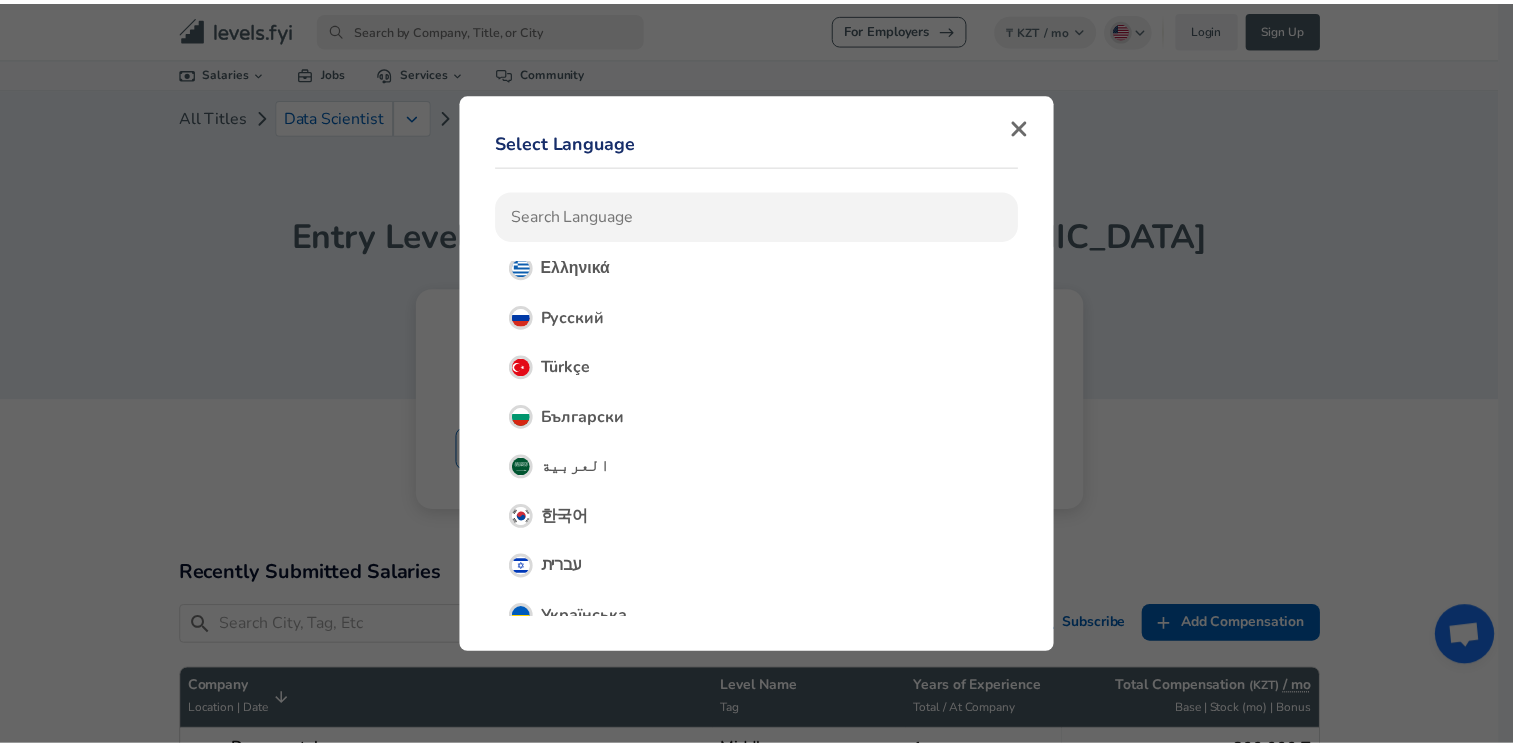 scroll, scrollTop: 1000, scrollLeft: 0, axis: vertical 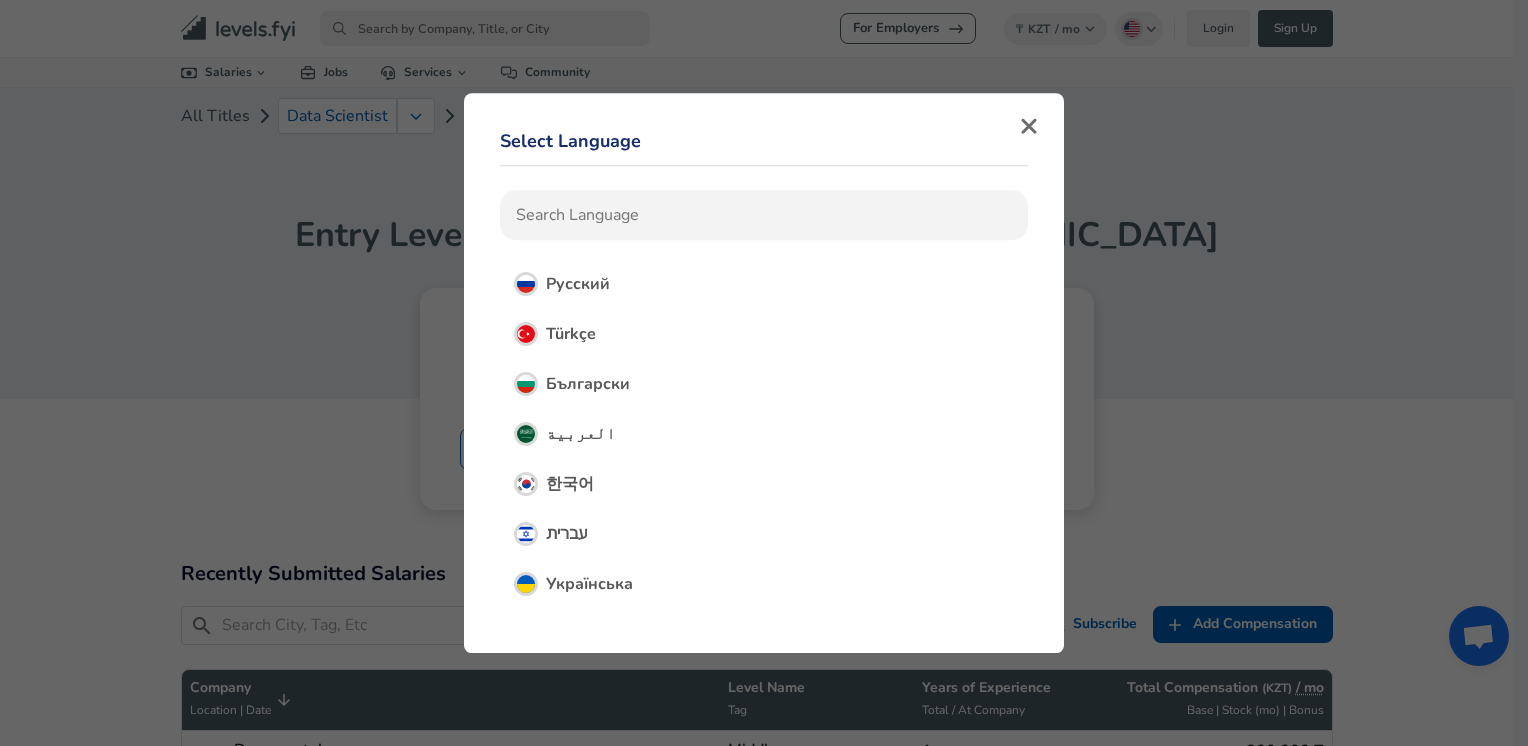 click on "Русский" at bounding box center [578, 284] 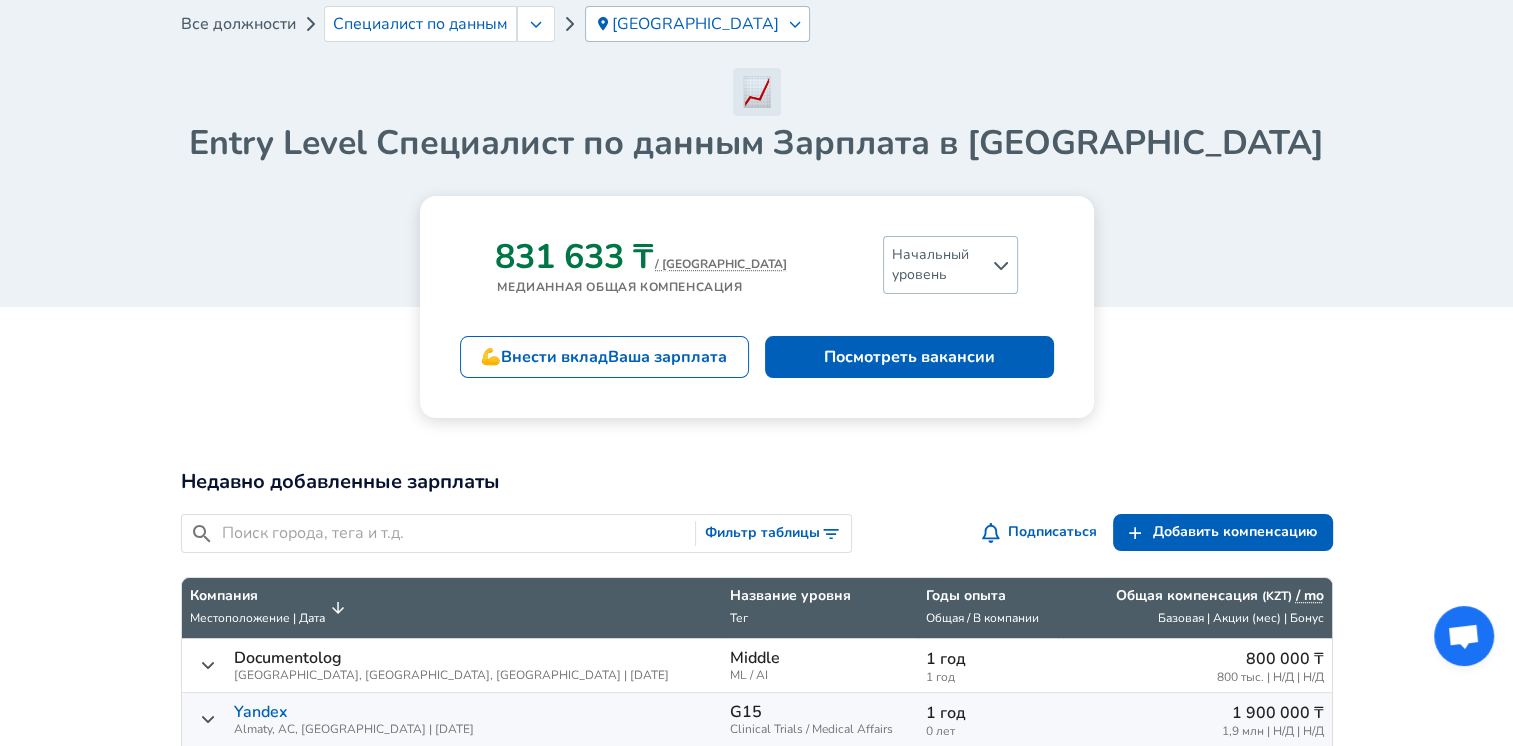 scroll, scrollTop: 100, scrollLeft: 0, axis: vertical 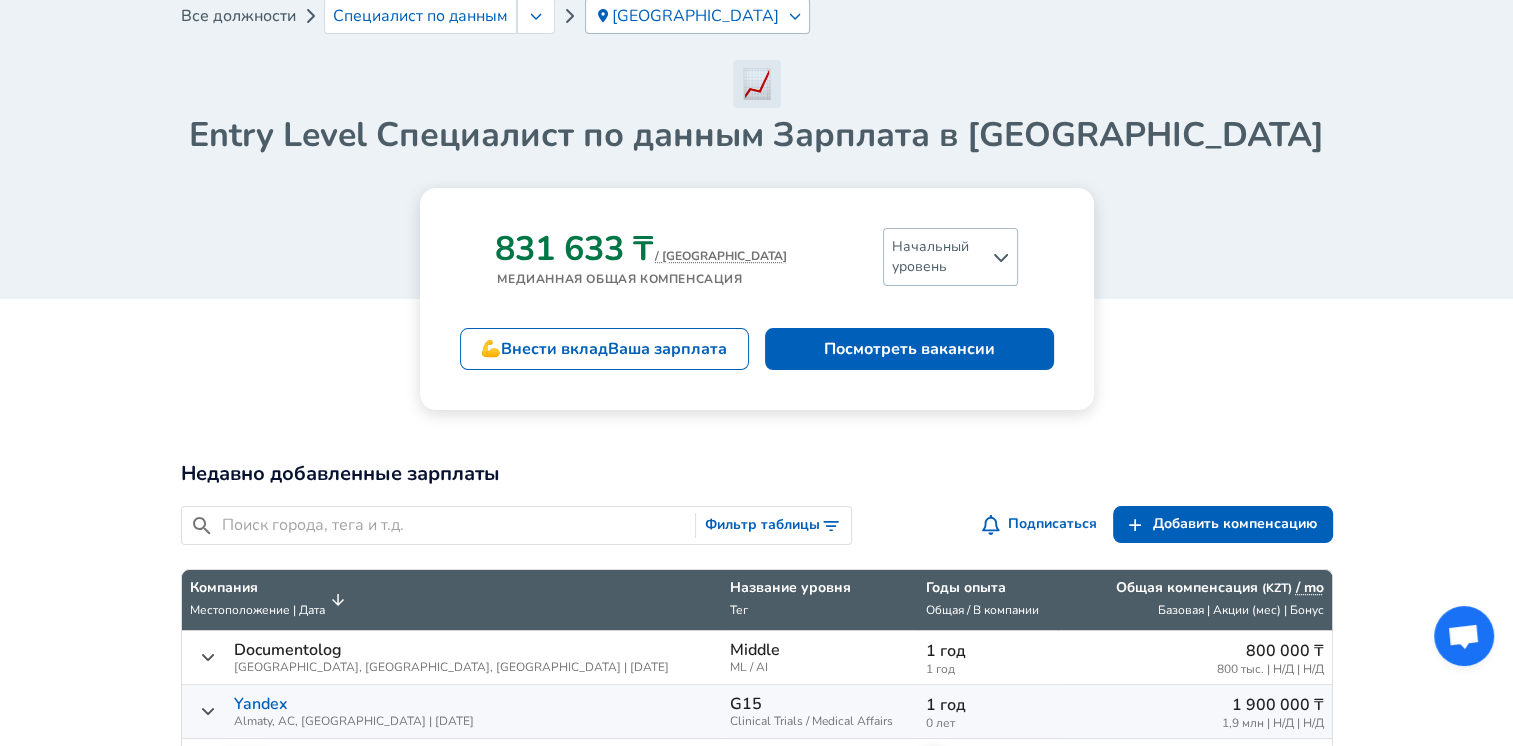click on "Начальный уровень" at bounding box center (950, 257) 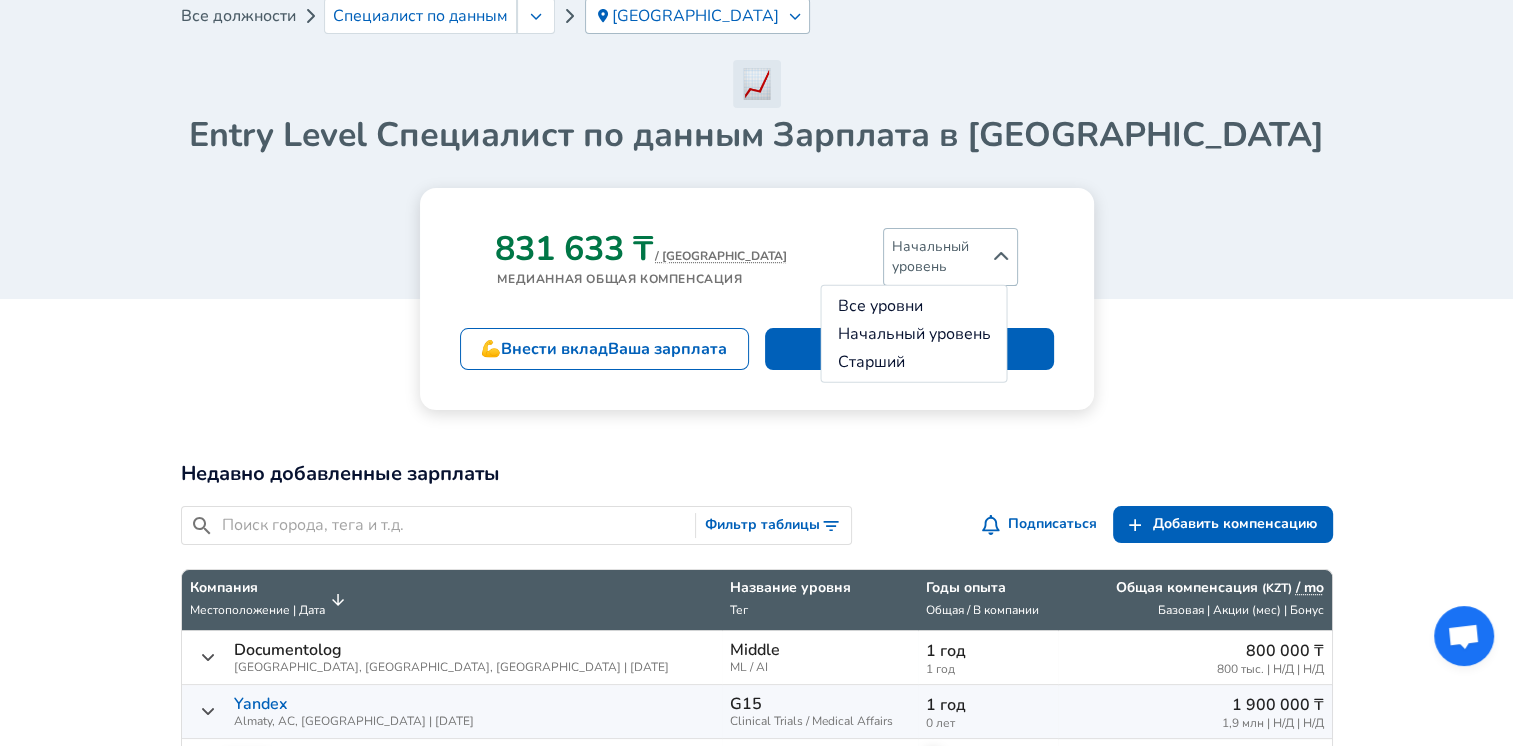 click on "Начальный уровень" at bounding box center [950, 257] 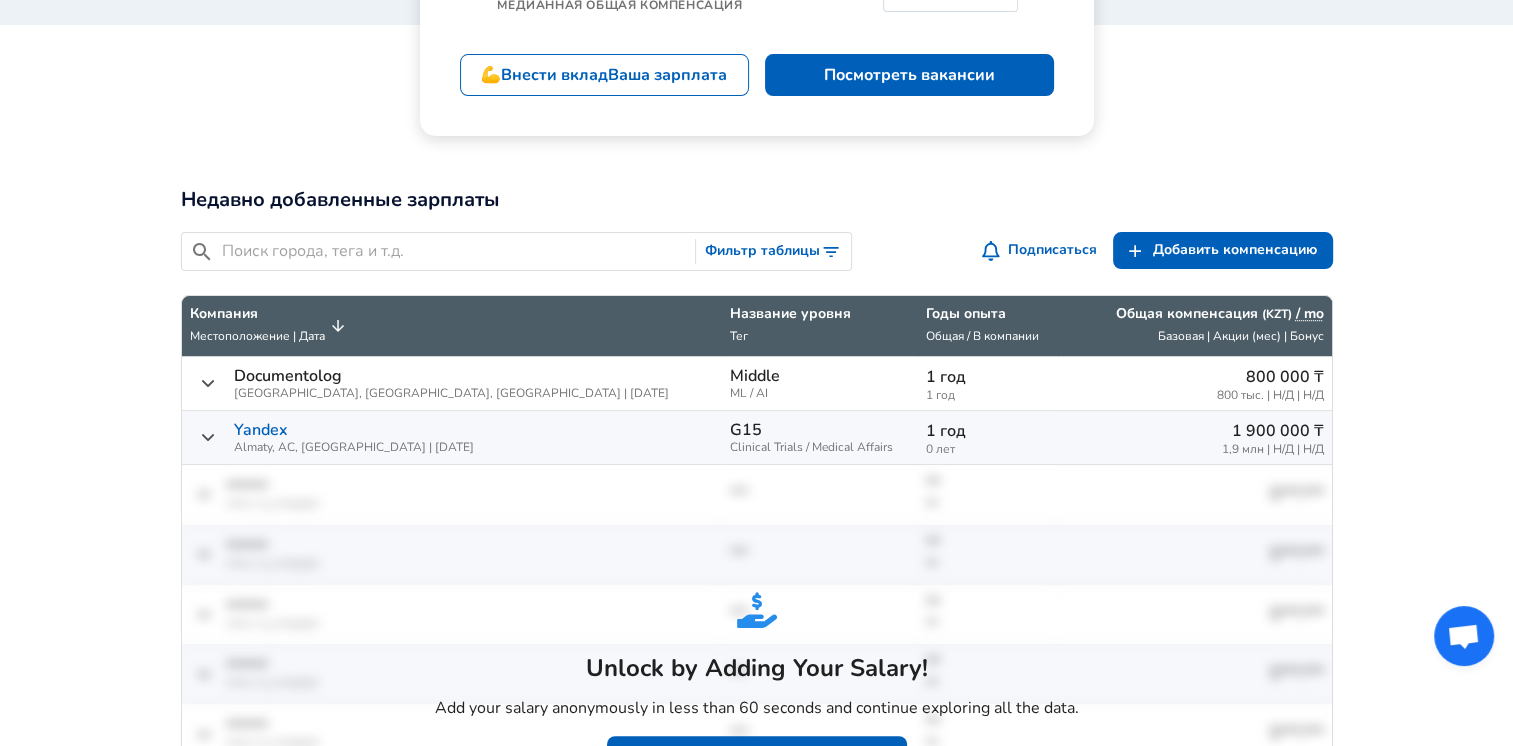 scroll, scrollTop: 400, scrollLeft: 0, axis: vertical 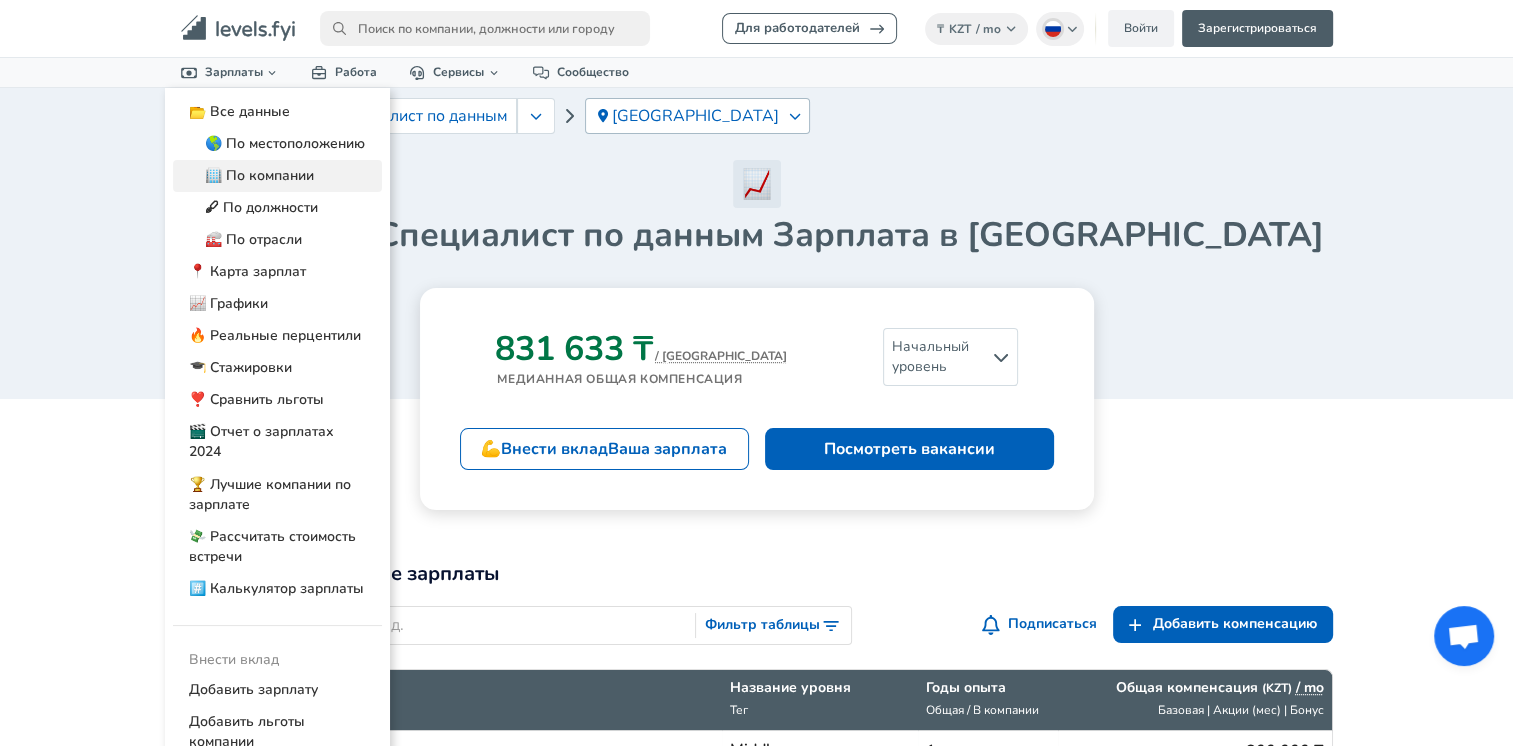 click on "🏢   По компании" at bounding box center (277, 176) 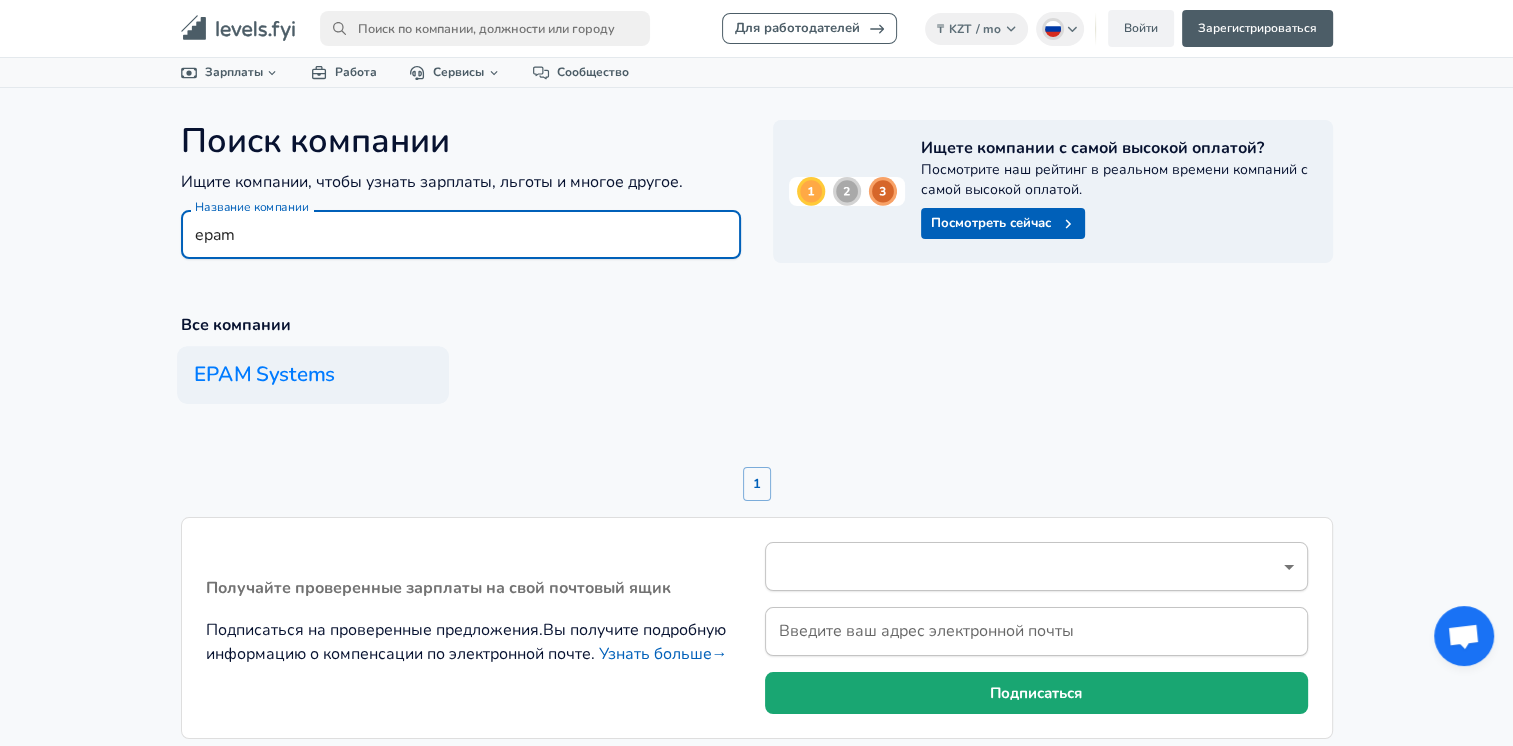type on "epam" 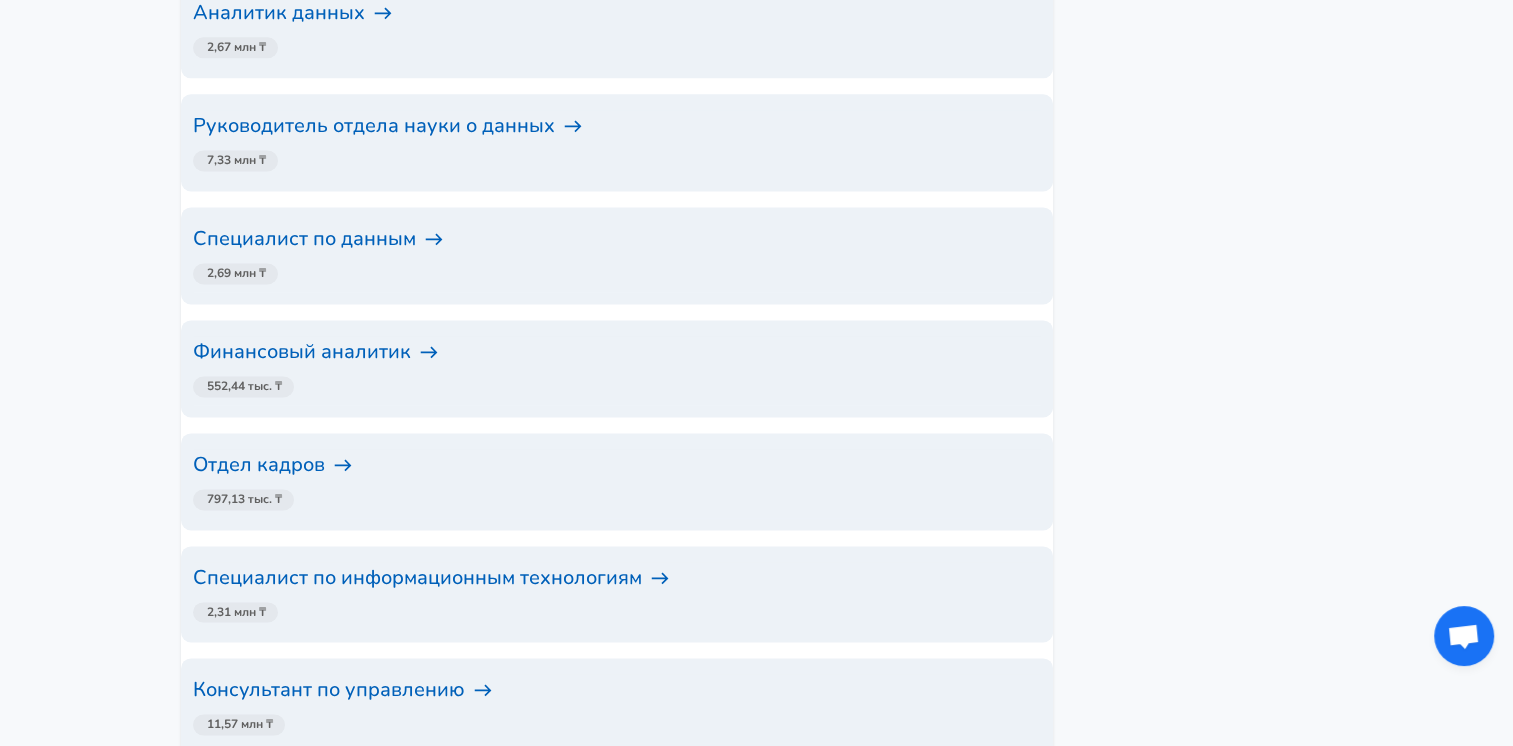 scroll, scrollTop: 2700, scrollLeft: 0, axis: vertical 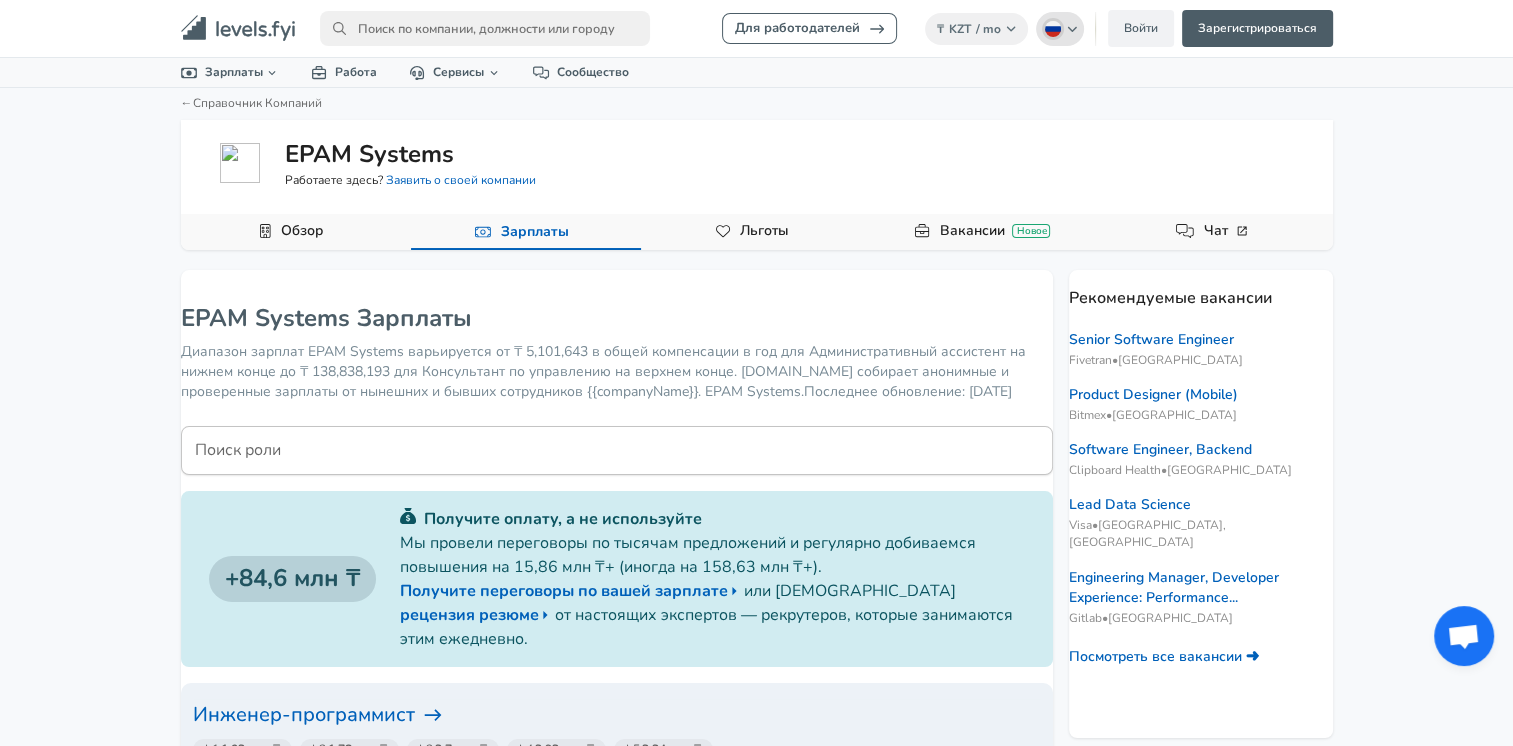 click at bounding box center [1053, 29] 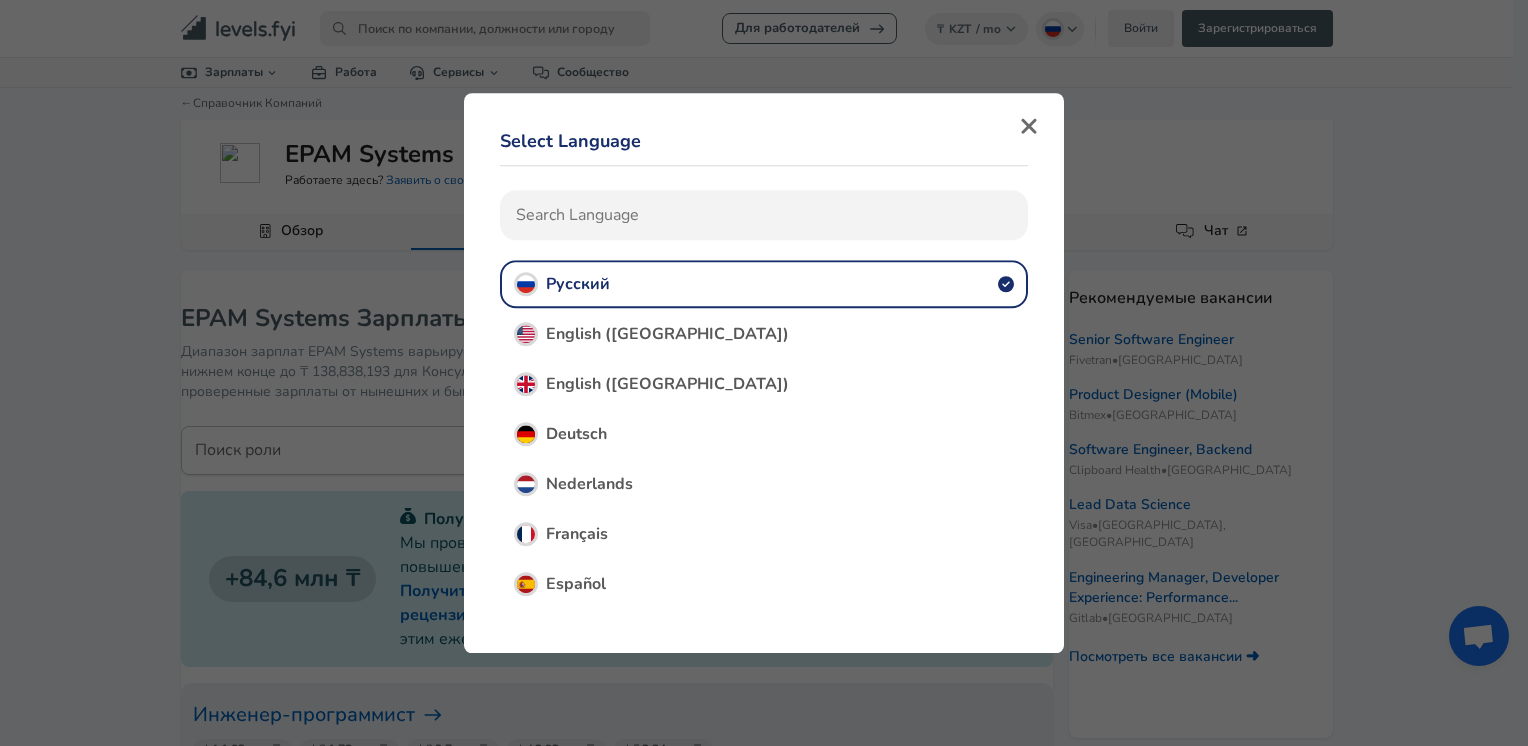 click on "English ([GEOGRAPHIC_DATA])" at bounding box center [667, 334] 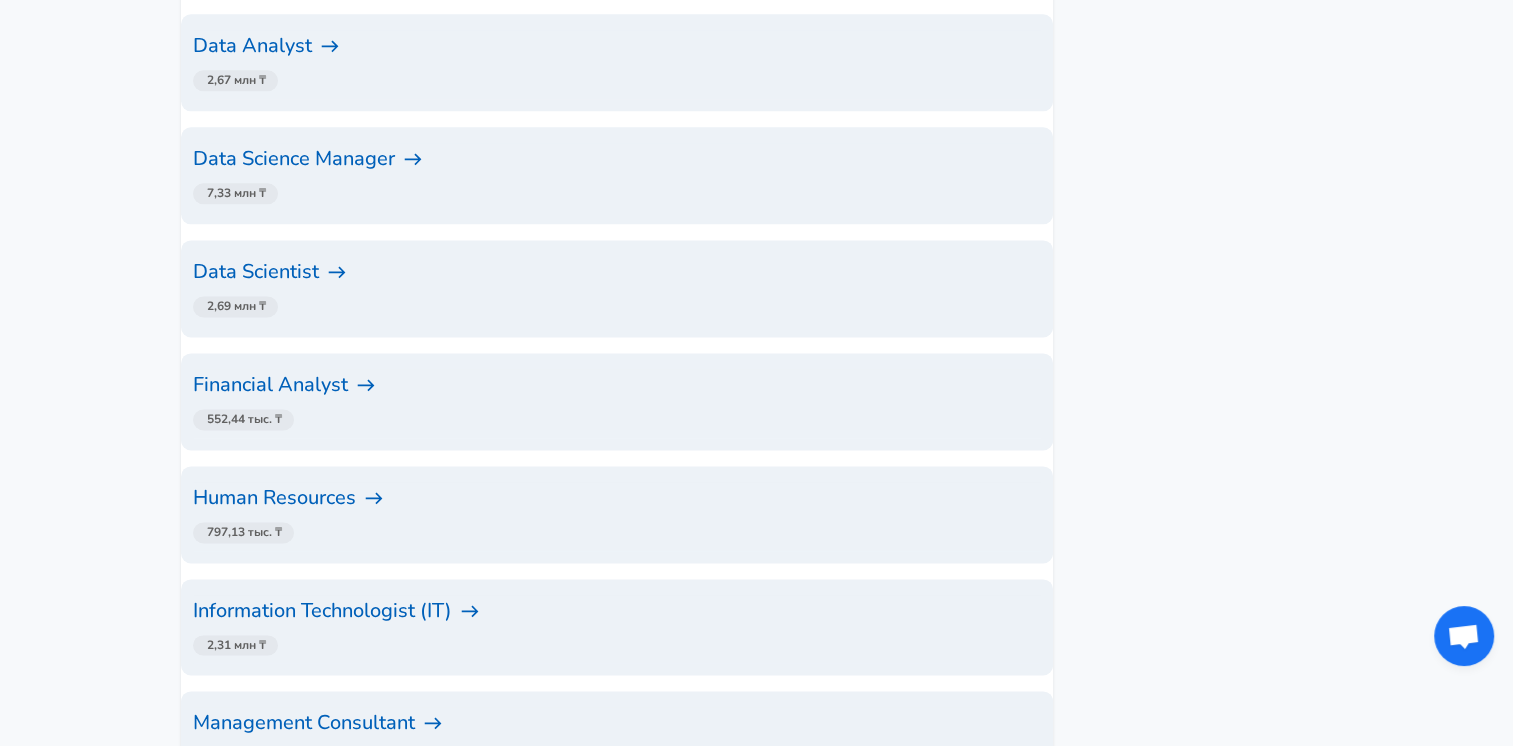 scroll, scrollTop: 2600, scrollLeft: 0, axis: vertical 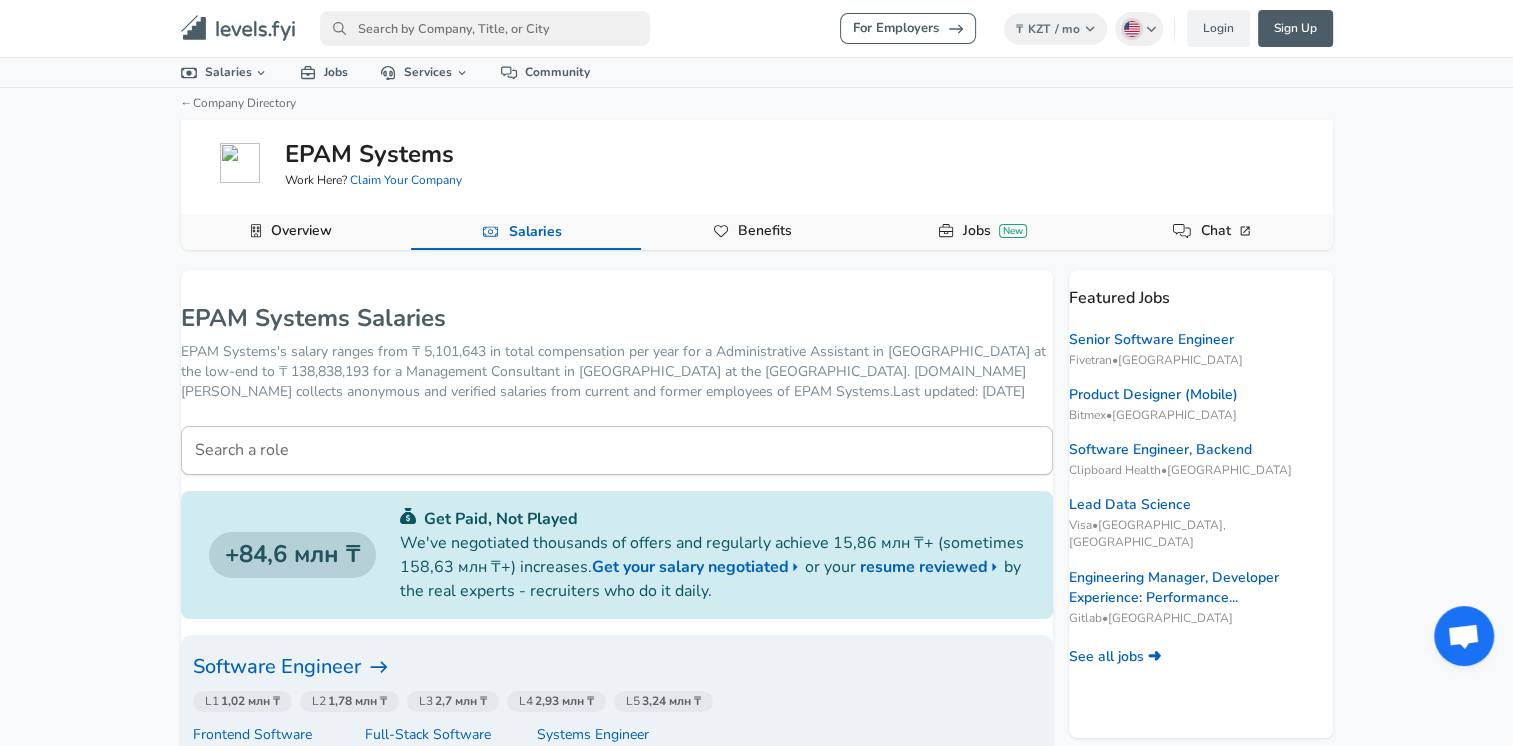 click on "Jobs New" at bounding box center [995, 231] 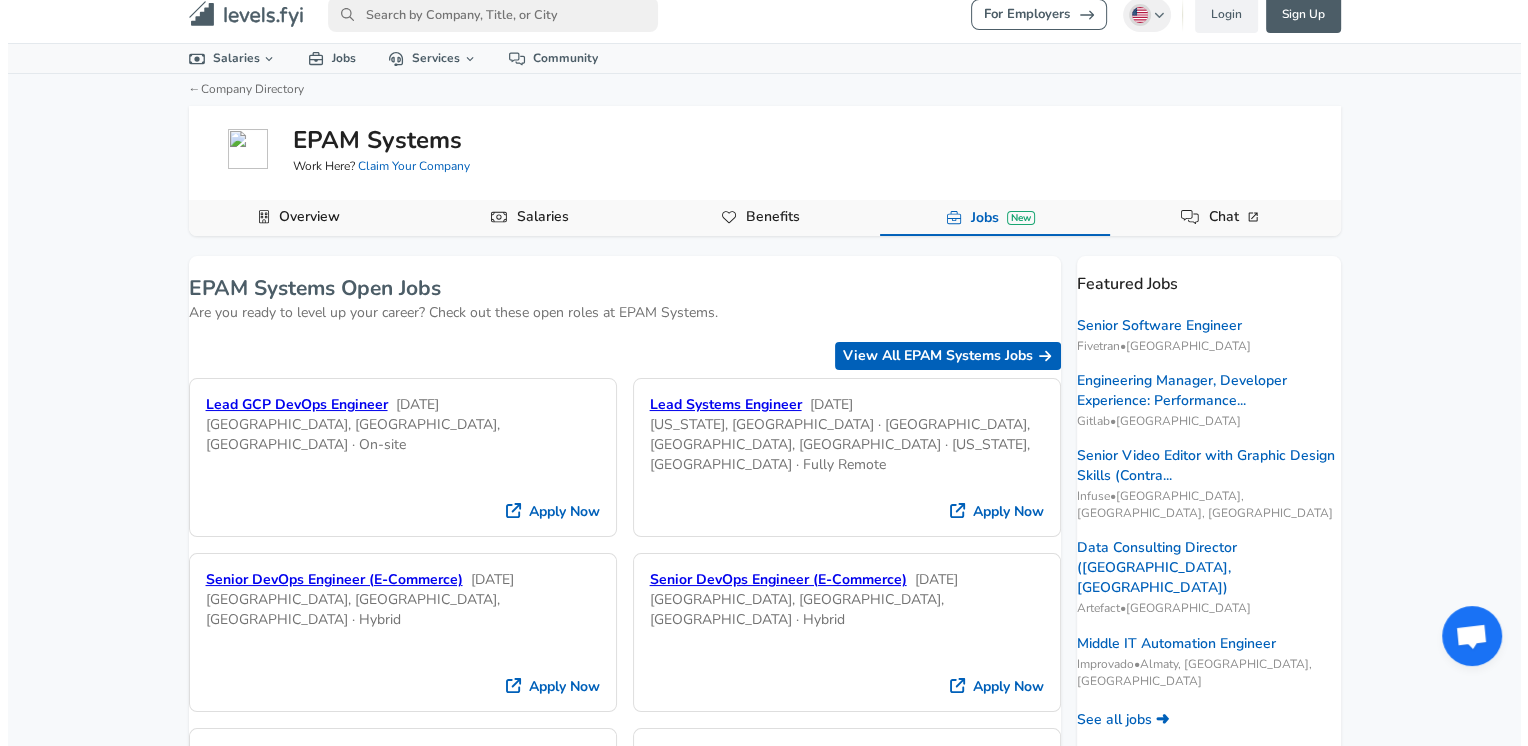 scroll, scrollTop: 0, scrollLeft: 0, axis: both 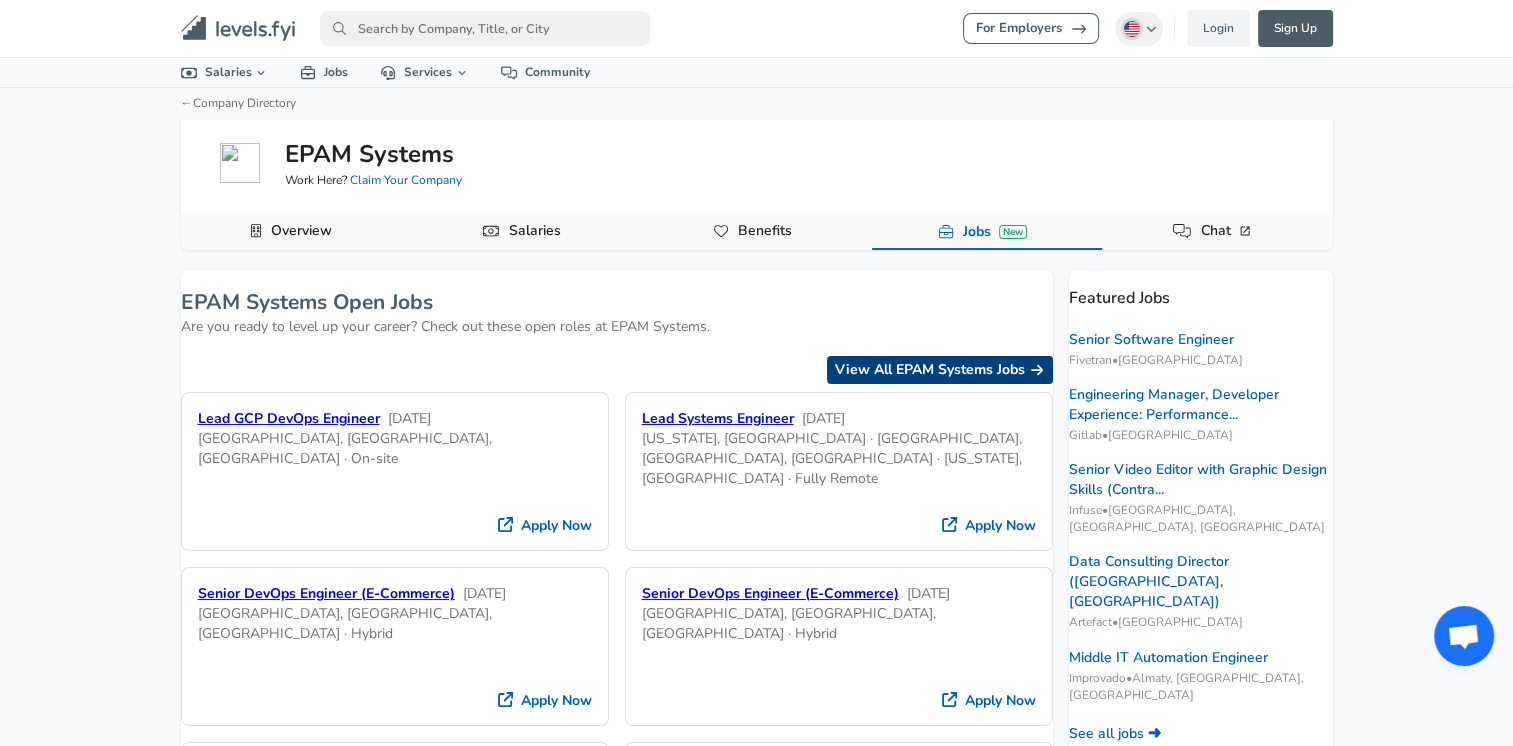 click on "View All EPAM Systems Jobs" at bounding box center [940, 370] 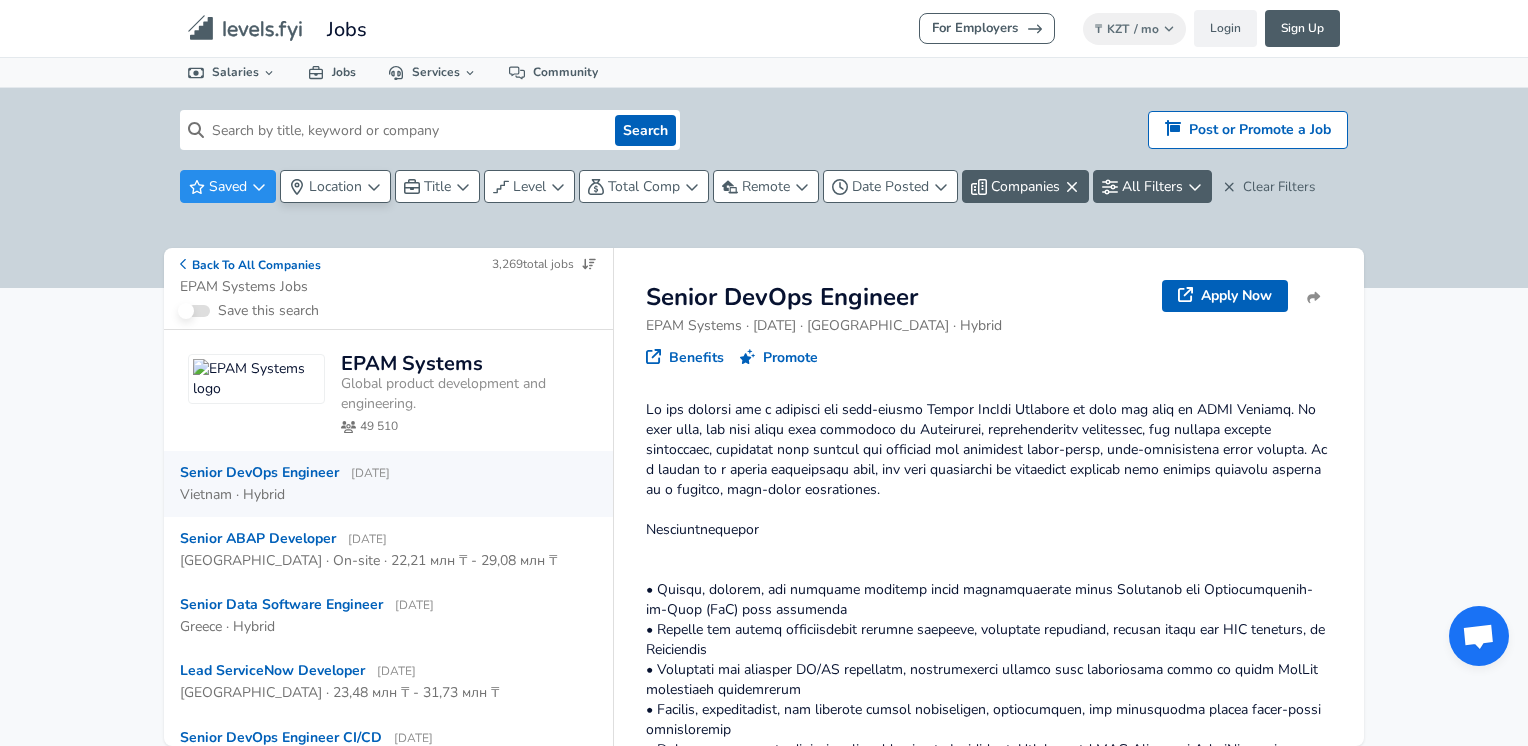 click on "Location" at bounding box center [335, 186] 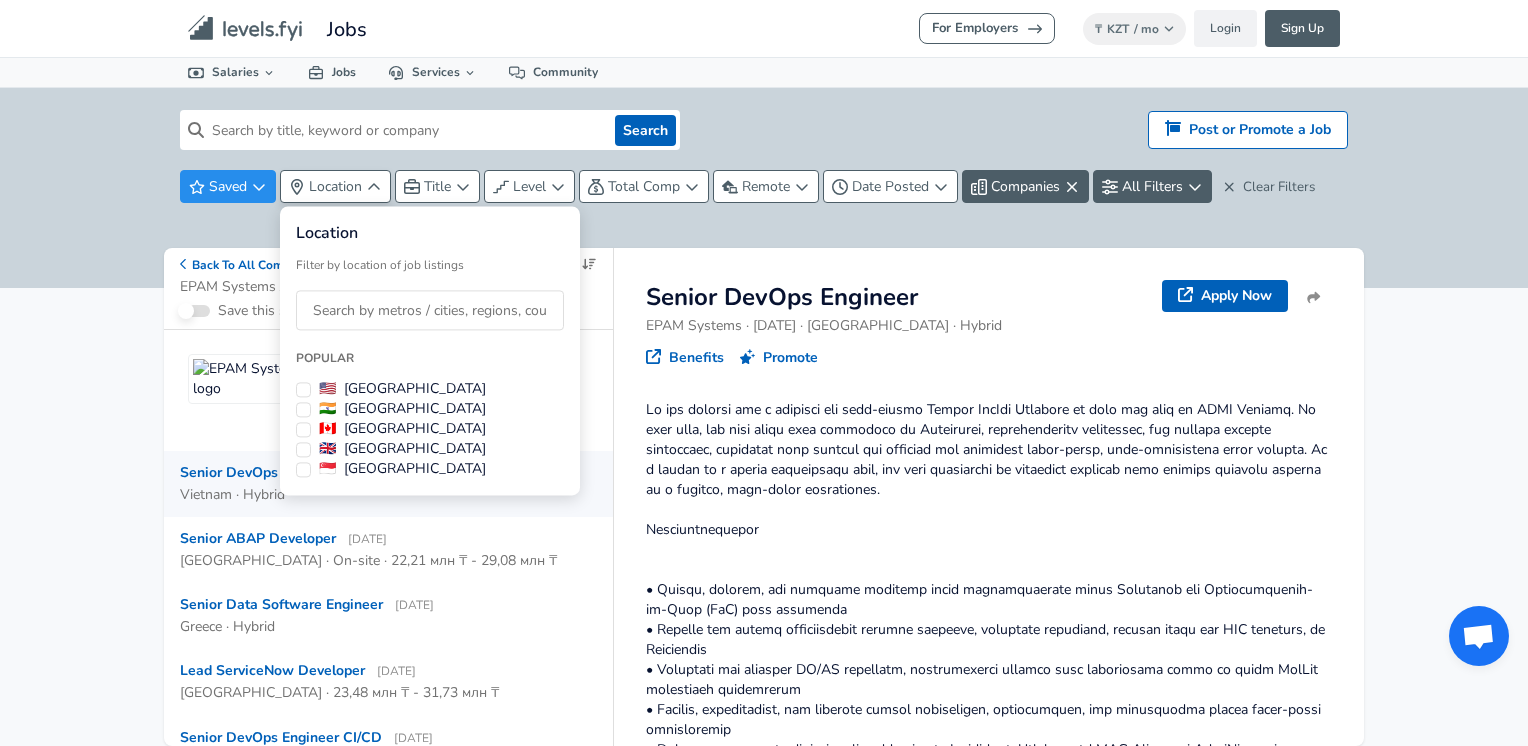 click on "We value your privacy We use cookies to enhance your browsing experience, serve personalized ads or content, and analyze our traffic. By clicking "Accept All", you consent to our use of cookies. Customize    Accept All   Customize Consent Preferences   We use cookies to help you navigate efficiently and perform certain functions. You will find detailed information about all cookies under each consent category below. The cookies that are categorized as "Necessary" are stored on your browser as they are essential for enabling the basic functionalities of the site. ...  Show more Necessary Always Active Necessary cookies are required to enable the basic features of this site, such as providing secure log-in or adjusting your consent preferences. These cookies do not store any personally identifiable data. Cookie _GRECAPTCHA Duration 5 months 27 days Description Google Recaptcha service sets this cookie to identify bots to protect the website against malicious spam attacks. Cookie __stripe_mid Duration 1 year MR" at bounding box center (764, 373) 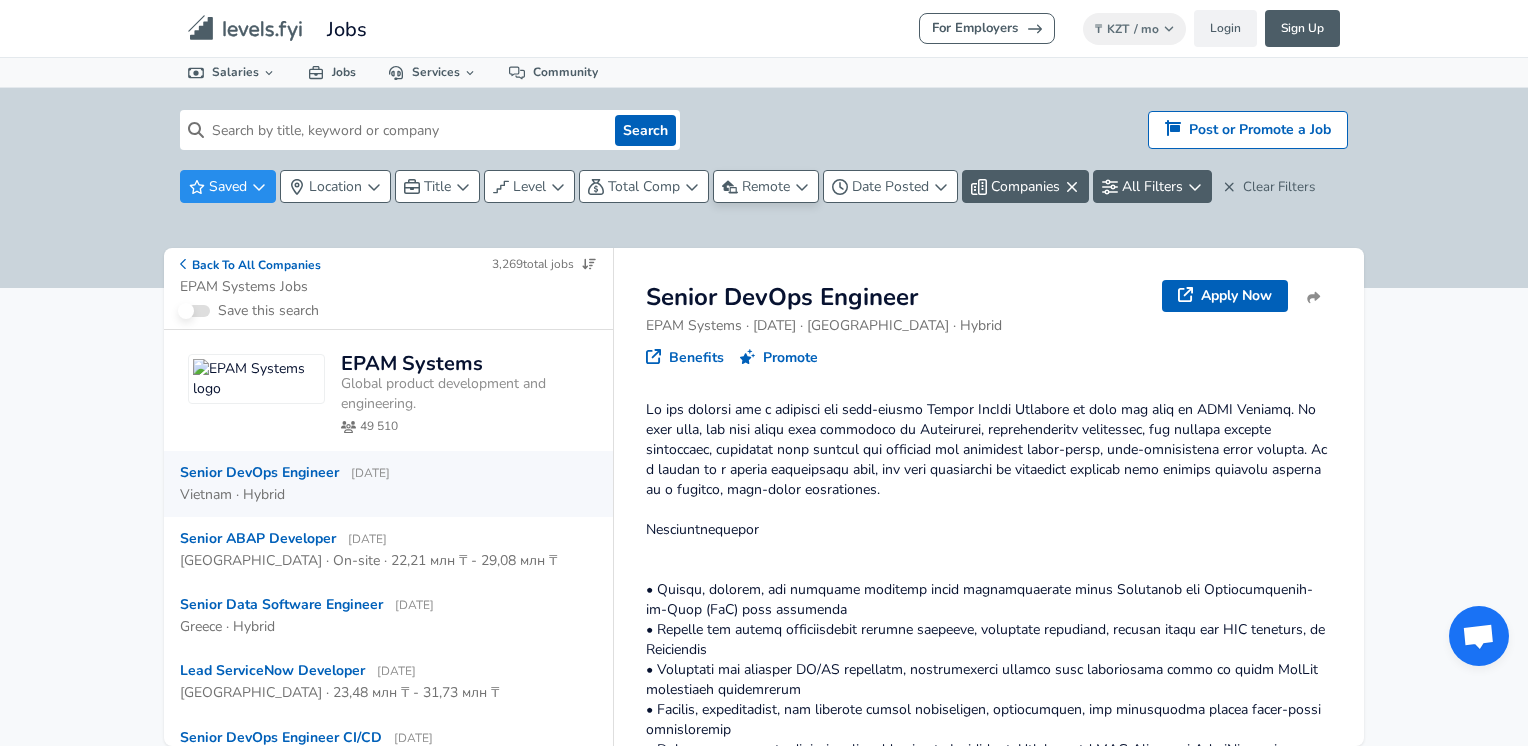 click on "Remote" at bounding box center (766, 186) 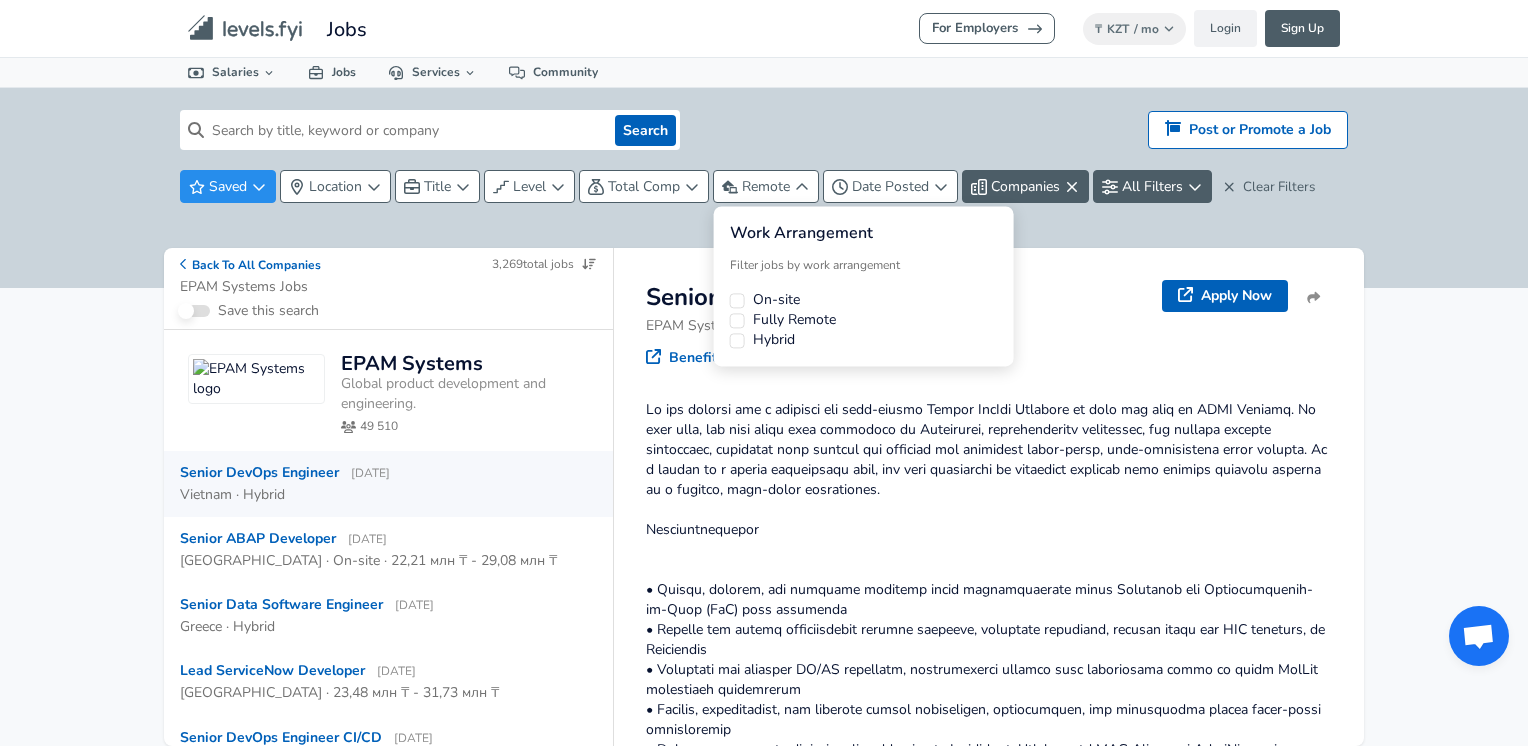 click on "Fully Remote" at bounding box center (794, 320) 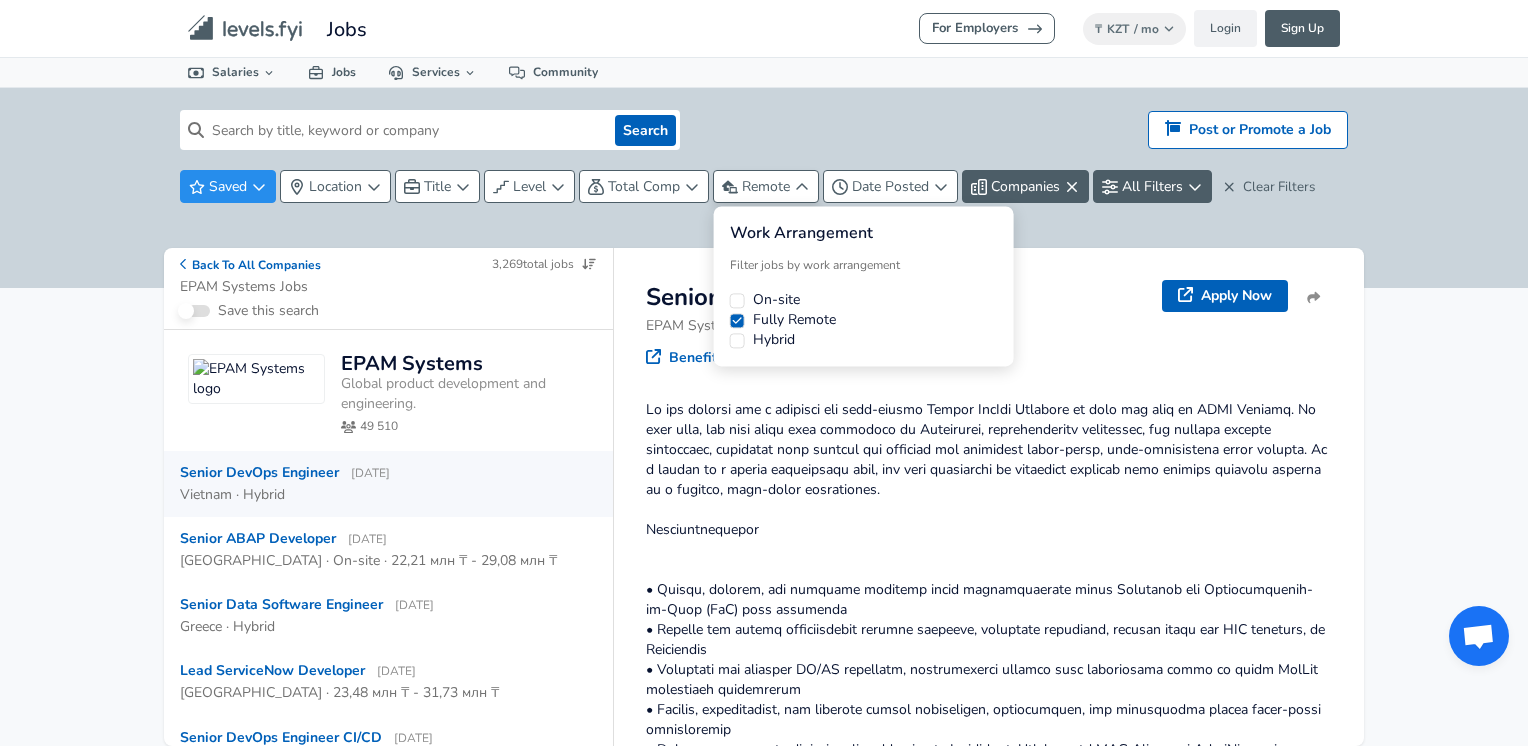 click on "We value your privacy We use cookies to enhance your browsing experience, serve personalized ads or content, and analyze our traffic. By clicking "Accept All", you consent to our use of cookies. Customize    Accept All   Customize Consent Preferences   We use cookies to help you navigate efficiently and perform certain functions. You will find detailed information about all cookies under each consent category below. The cookies that are categorized as "Necessary" are stored on your browser as they are essential for enabling the basic functionalities of the site. ...  Show more Necessary Always Active Necessary cookies are required to enable the basic features of this site, such as providing secure log-in or adjusting your consent preferences. These cookies do not store any personally identifiable data. Cookie _GRECAPTCHA Duration 5 months 27 days Description Google Recaptcha service sets this cookie to identify bots to protect the website against malicious spam attacks. Cookie __stripe_mid Duration 1 year MR" at bounding box center [764, 373] 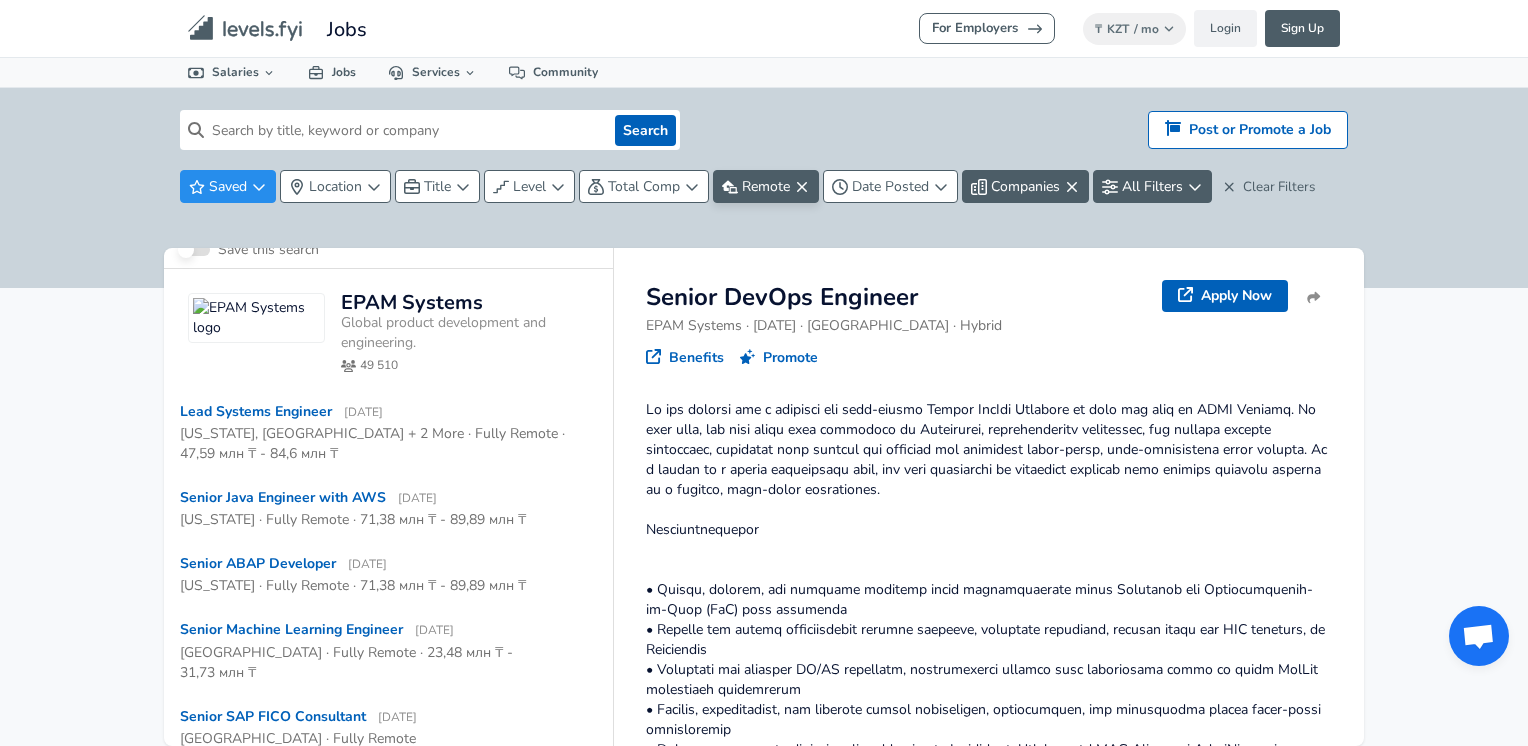 scroll, scrollTop: 0, scrollLeft: 0, axis: both 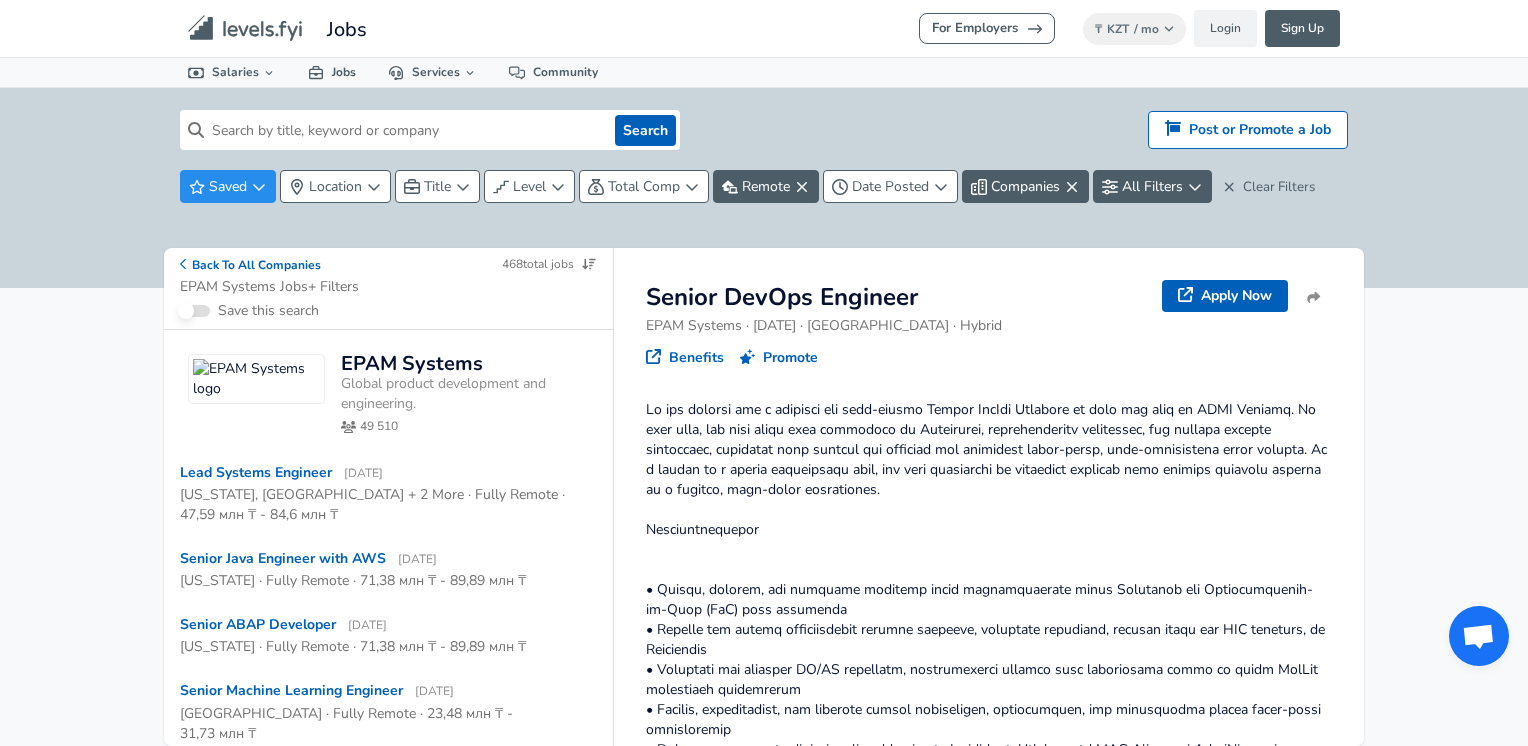 click at bounding box center (405, 130) 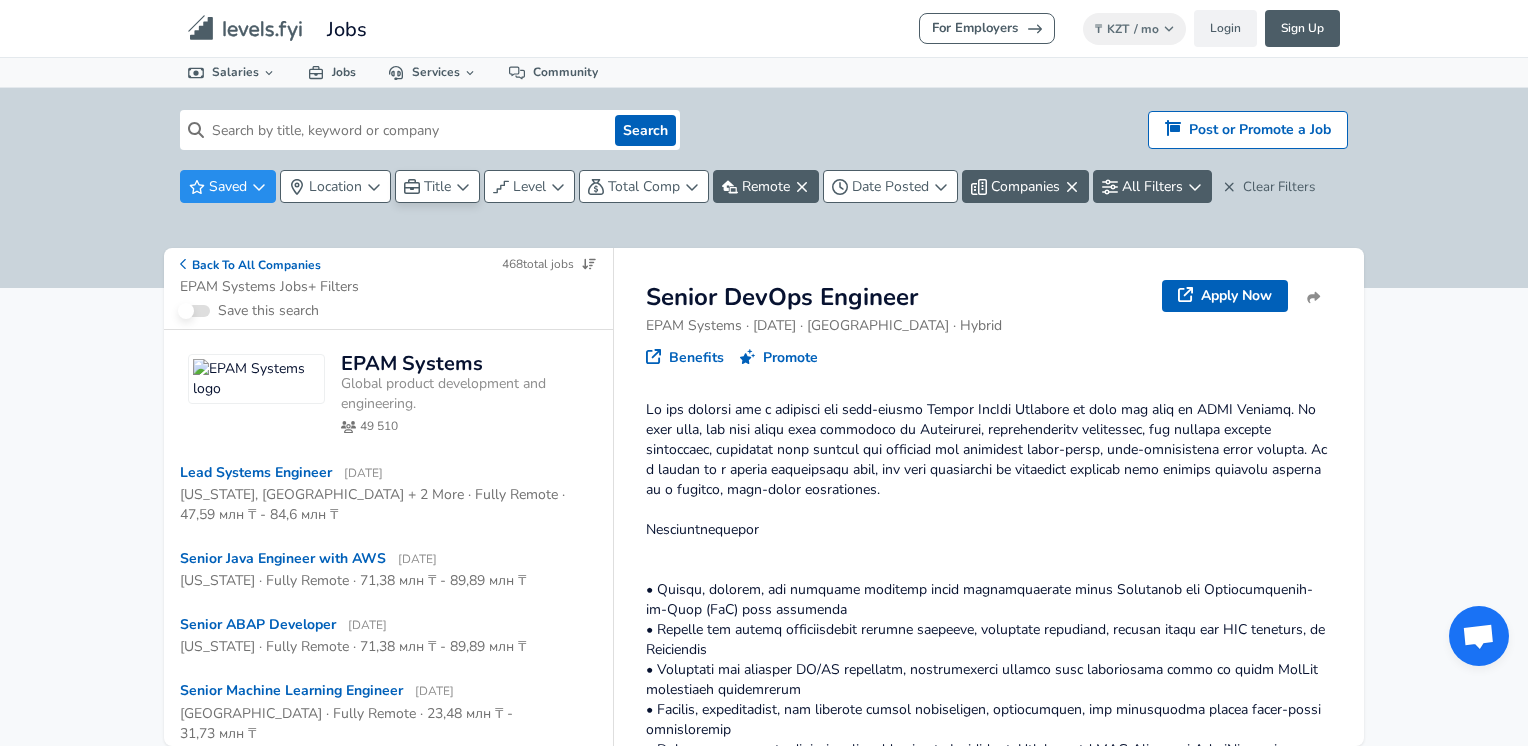 click on "Title" at bounding box center (437, 186) 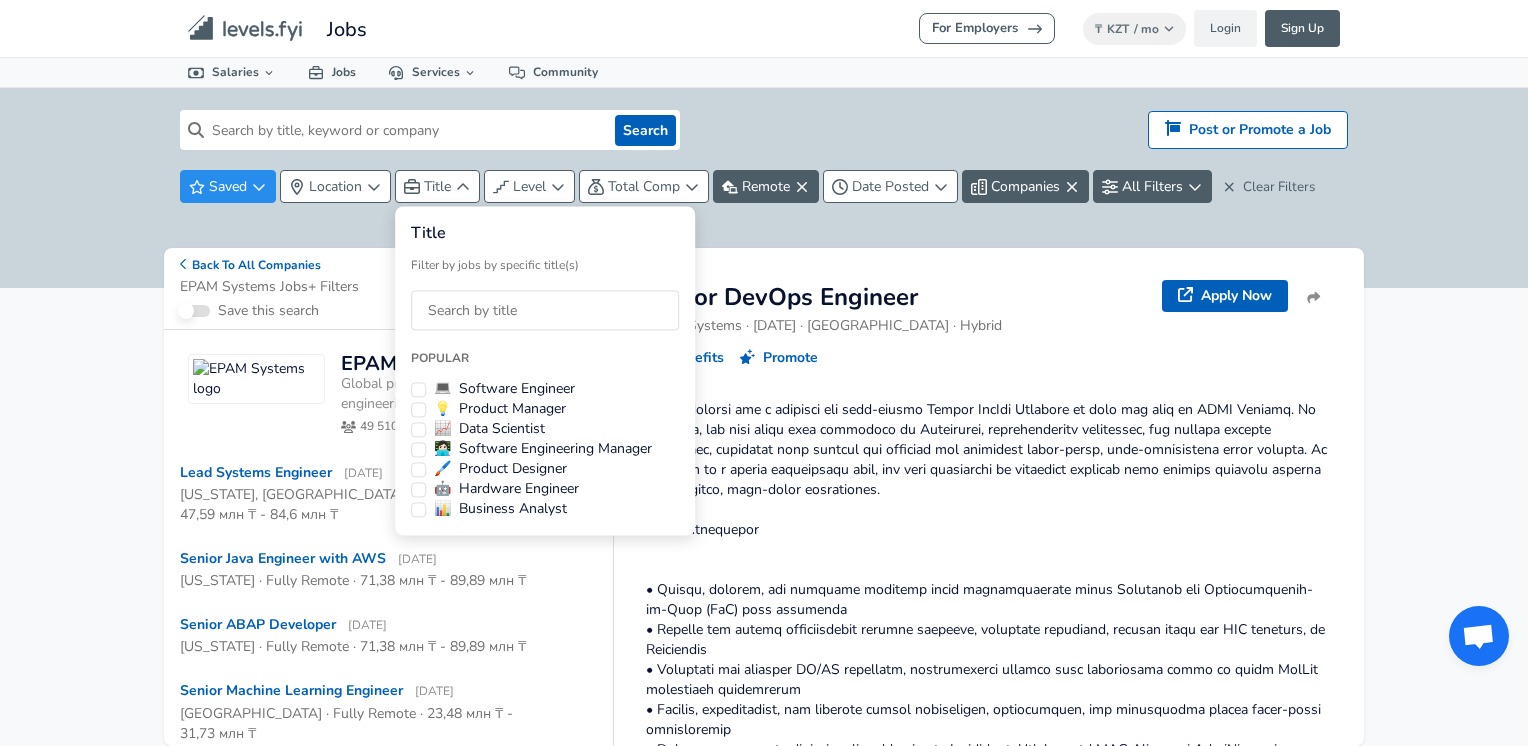 click on "📈 Data Scientist" at bounding box center (489, 430) 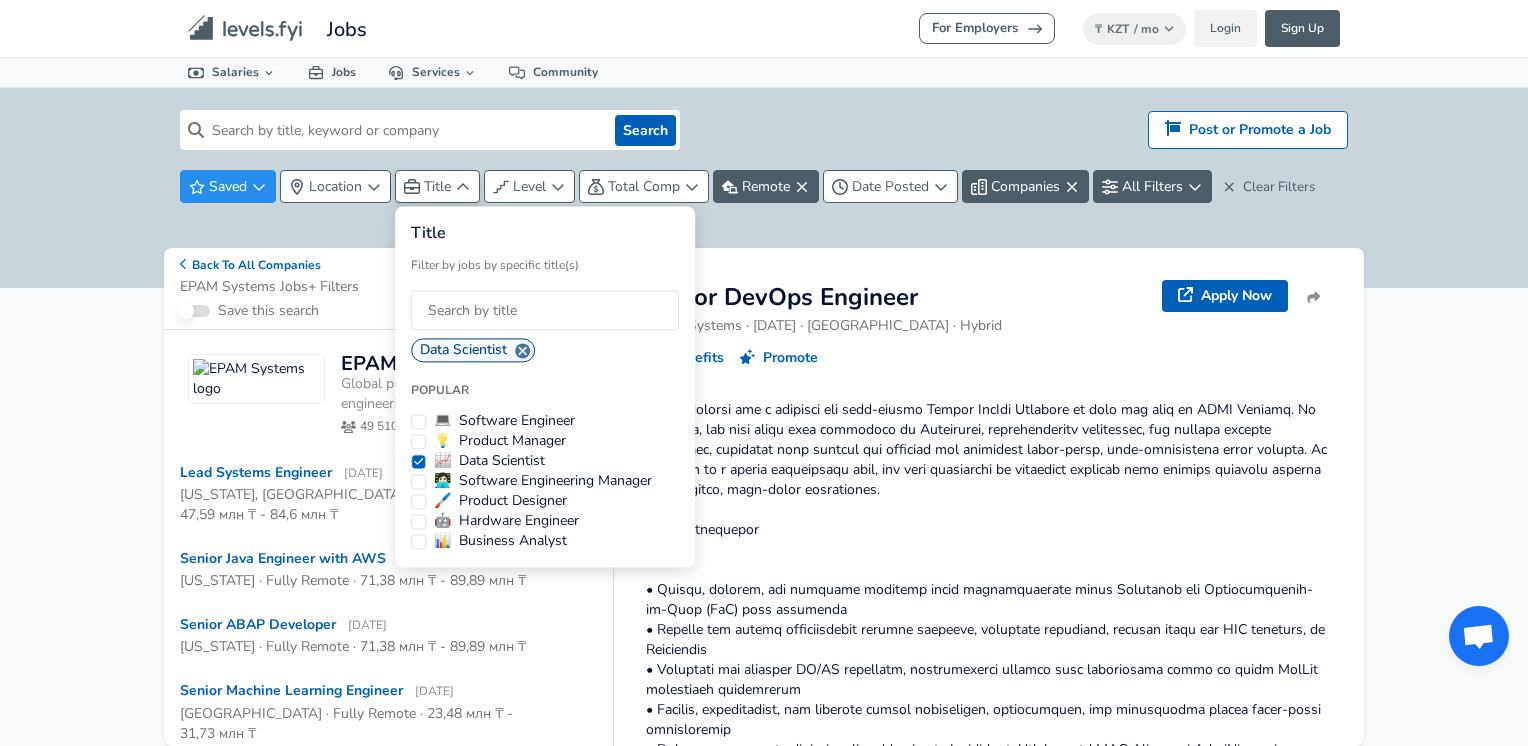 click on "We value your privacy We use cookies to enhance your browsing experience, serve personalized ads or content, and analyze our traffic. By clicking "Accept All", you consent to our use of cookies. Customize    Accept All   Customize Consent Preferences   We use cookies to help you navigate efficiently and perform certain functions. You will find detailed information about all cookies under each consent category below. The cookies that are categorized as "Necessary" are stored on your browser as they are essential for enabling the basic functionalities of the site. ...  Show more Necessary Always Active Necessary cookies are required to enable the basic features of this site, such as providing secure log-in or adjusting your consent preferences. These cookies do not store any personally identifiable data. Cookie _GRECAPTCHA Duration 5 months 27 days Description Google Recaptcha service sets this cookie to identify bots to protect the website against malicious spam attacks. Cookie __stripe_mid Duration 1 year MR" at bounding box center (764, 373) 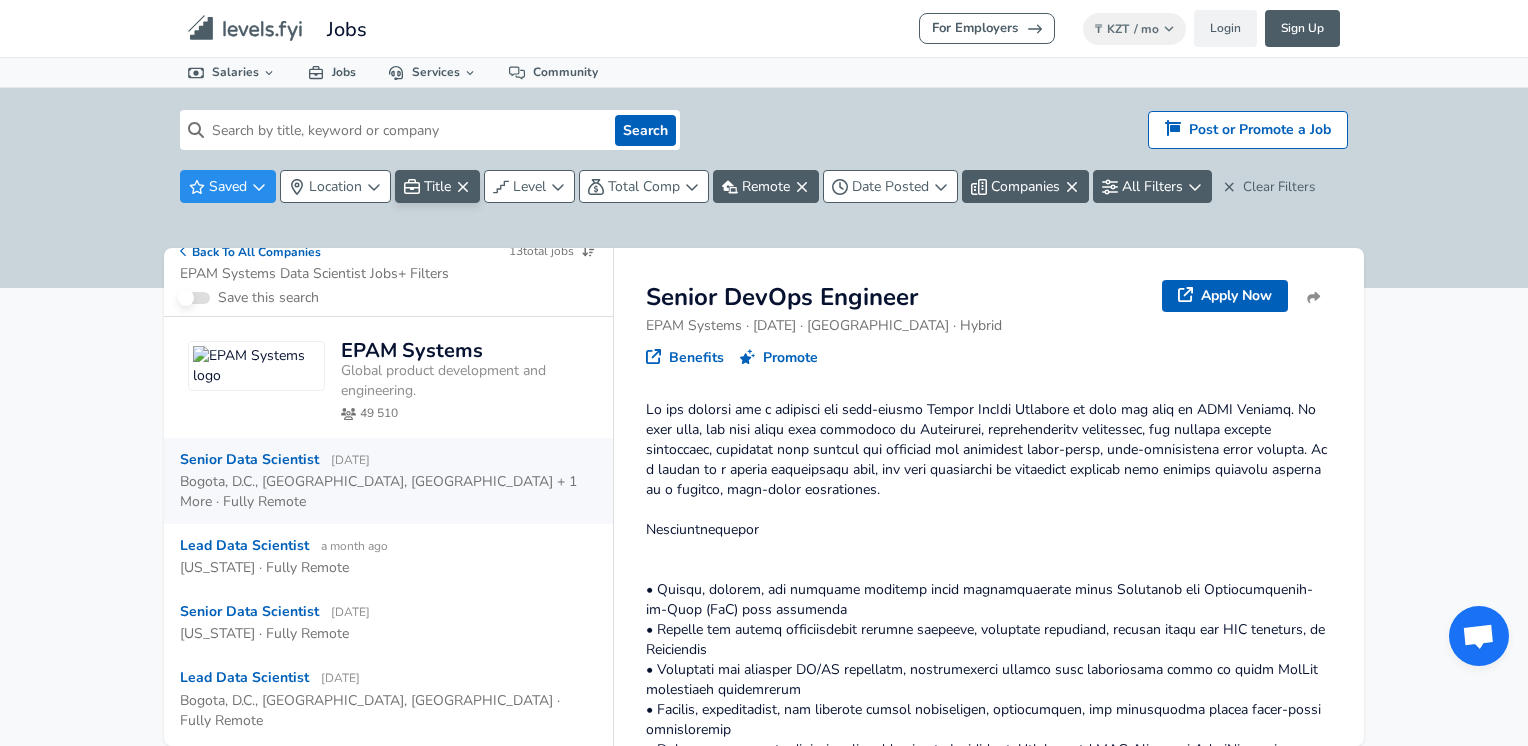 scroll, scrollTop: 0, scrollLeft: 0, axis: both 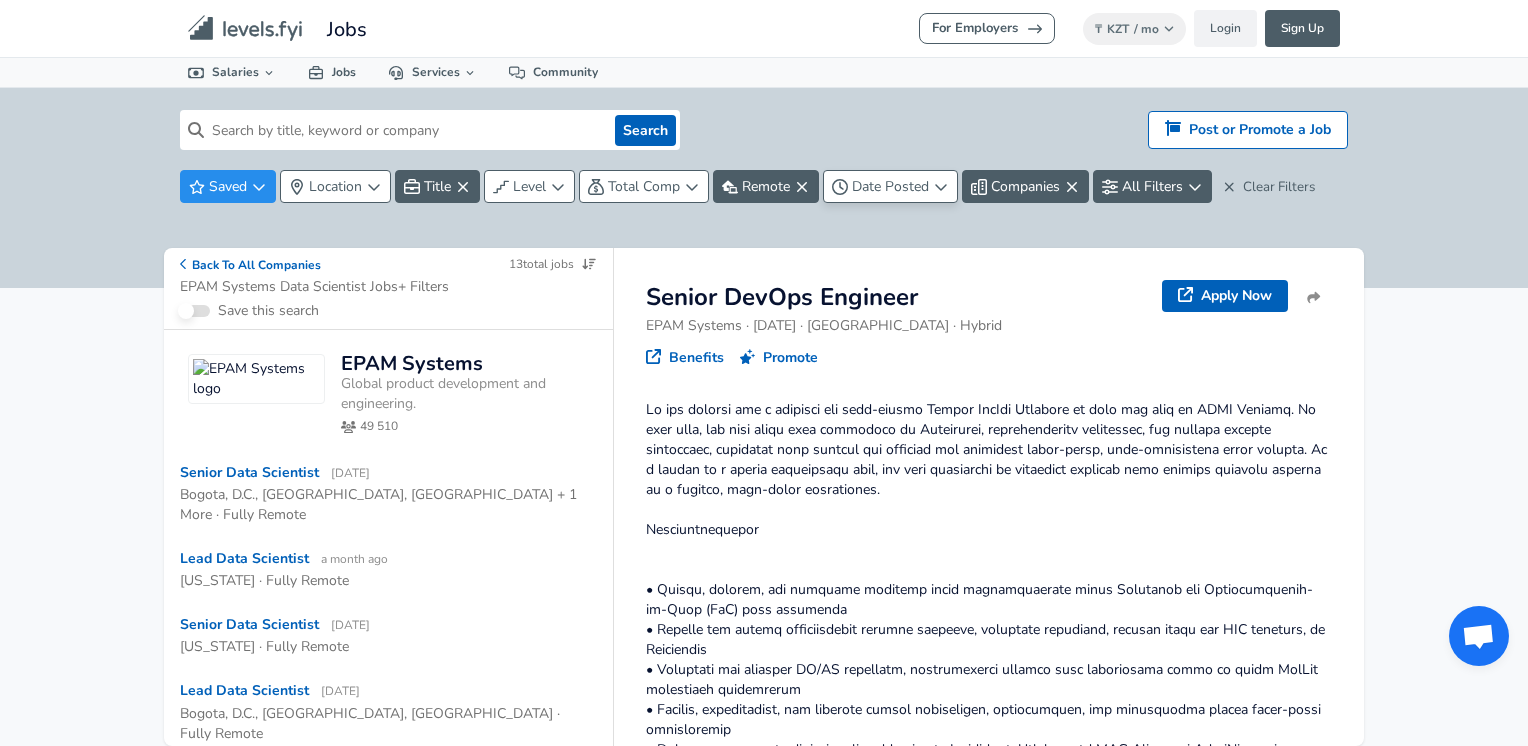 click on "Date Posted" at bounding box center [890, 186] 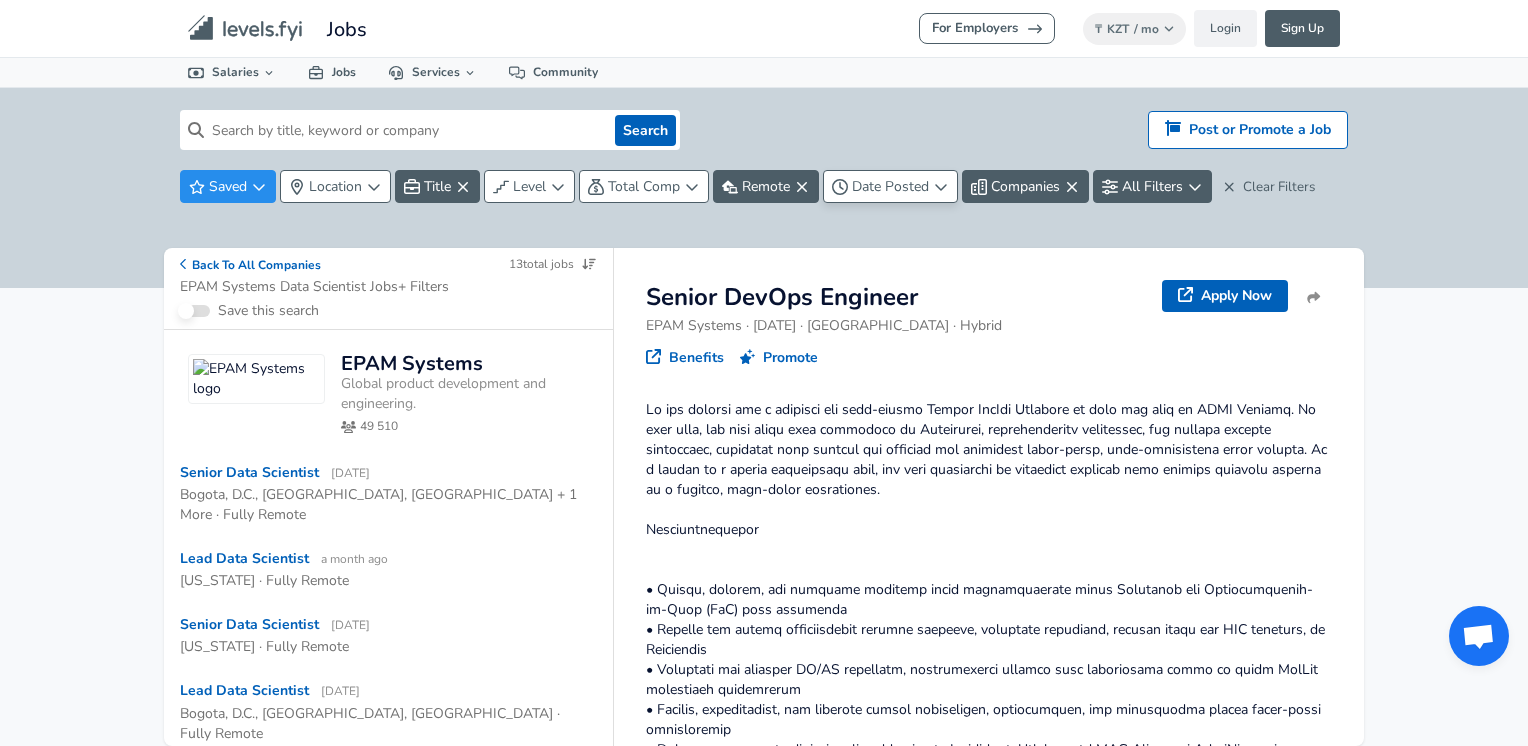 click on "We value your privacy We use cookies to enhance your browsing experience, serve personalized ads or content, and analyze our traffic. By clicking "Accept All", you consent to our use of cookies. Customize    Accept All   Customize Consent Preferences   We use cookies to help you navigate efficiently and perform certain functions. You will find detailed information about all cookies under each consent category below. The cookies that are categorized as "Necessary" are stored on your browser as they are essential for enabling the basic functionalities of the site. ...  Show more Necessary Always Active Necessary cookies are required to enable the basic features of this site, such as providing secure log-in or adjusting your consent preferences. These cookies do not store any personally identifiable data. Cookie _GRECAPTCHA Duration 5 months 27 days Description Google Recaptcha service sets this cookie to identify bots to protect the website against malicious spam attacks. Cookie __stripe_mid Duration 1 year MR" at bounding box center [764, 373] 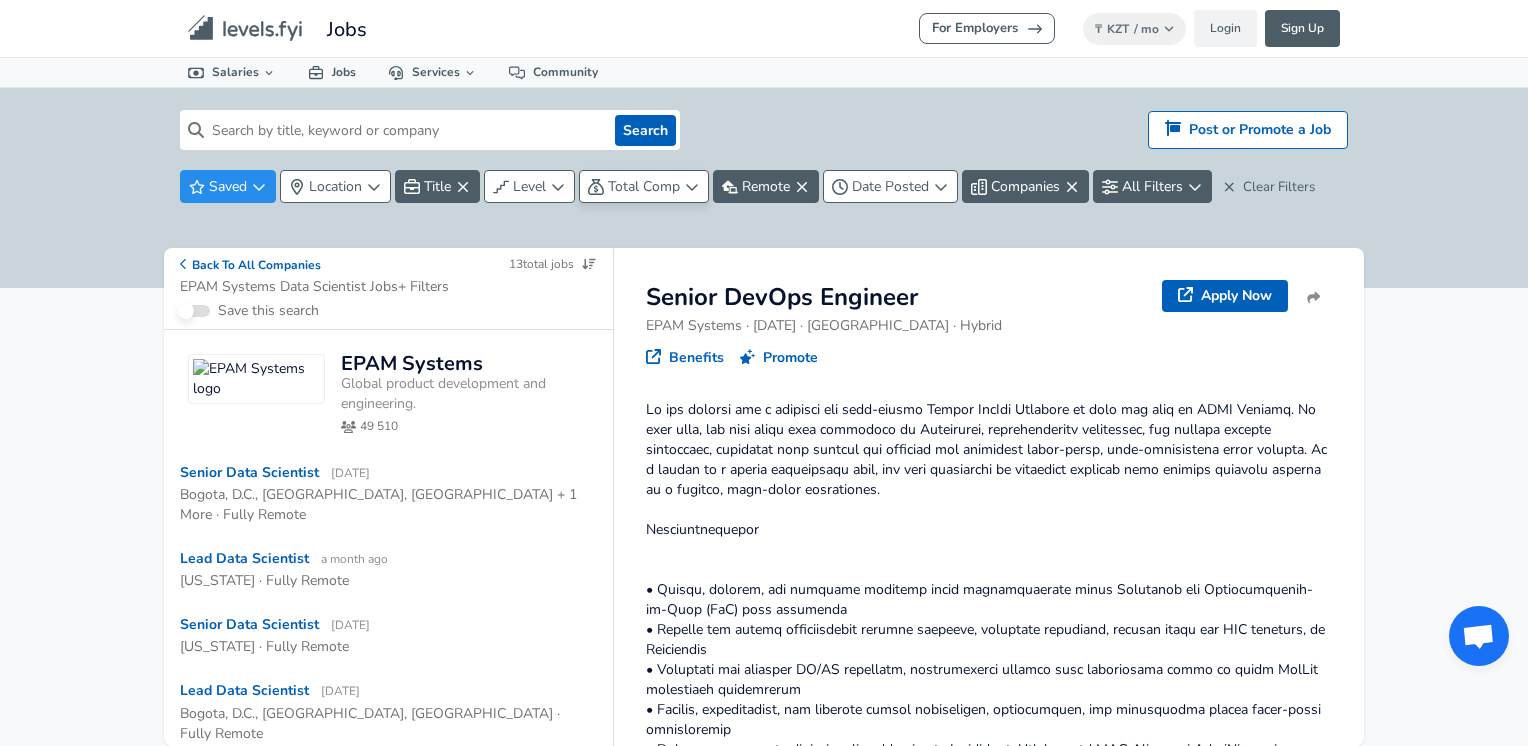 click on "Total Comp" at bounding box center [644, 186] 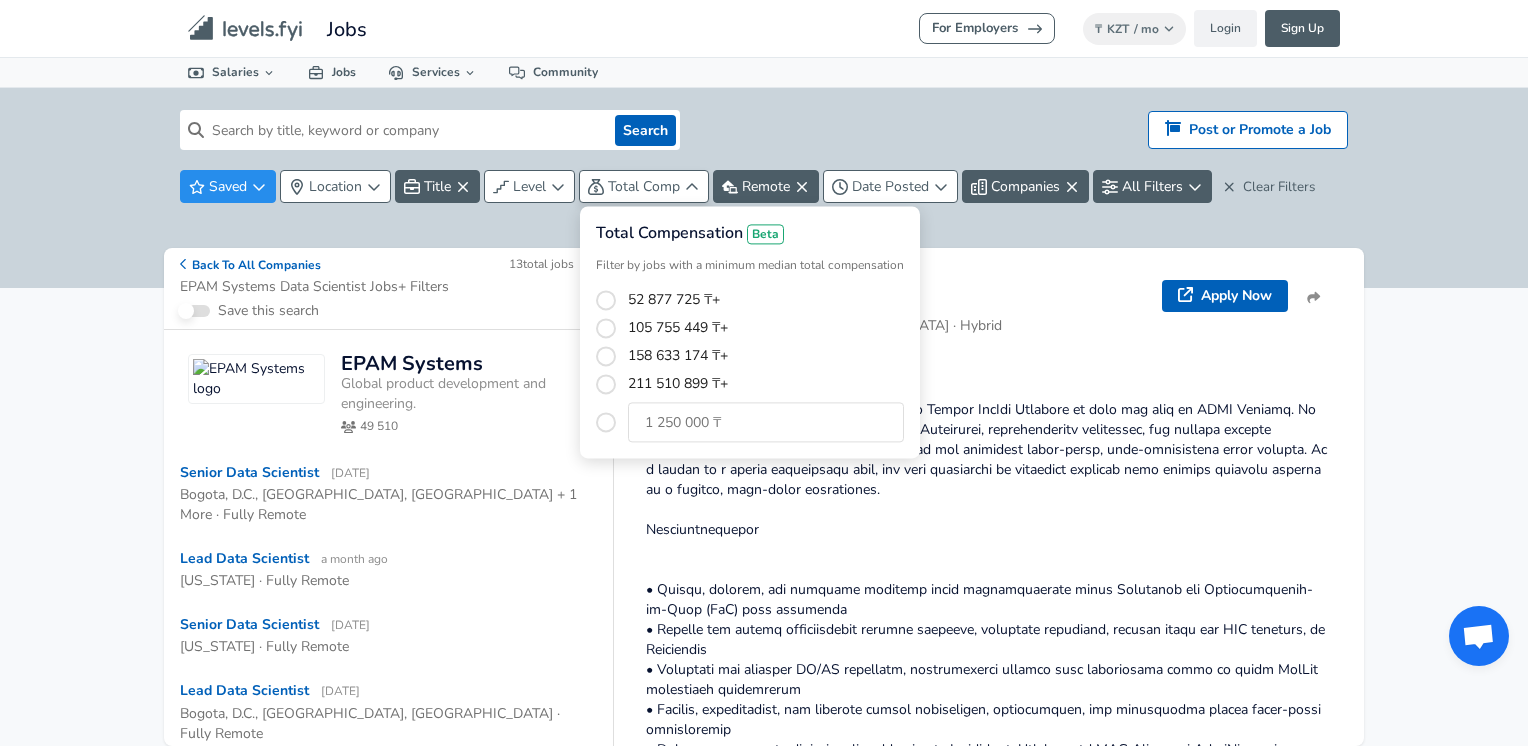 click on "We value your privacy We use cookies to enhance your browsing experience, serve personalized ads or content, and analyze our traffic. By clicking "Accept All", you consent to our use of cookies. Customize    Accept All   Customize Consent Preferences   We use cookies to help you navigate efficiently and perform certain functions. You will find detailed information about all cookies under each consent category below. The cookies that are categorized as "Necessary" are stored on your browser as they are essential for enabling the basic functionalities of the site. ...  Show more Necessary Always Active Necessary cookies are required to enable the basic features of this site, such as providing secure log-in or adjusting your consent preferences. These cookies do not store any personally identifiable data. Cookie _GRECAPTCHA Duration 5 months 27 days Description Google Recaptcha service sets this cookie to identify bots to protect the website against malicious spam attacks. Cookie __stripe_mid Duration 1 year MR" at bounding box center (764, 373) 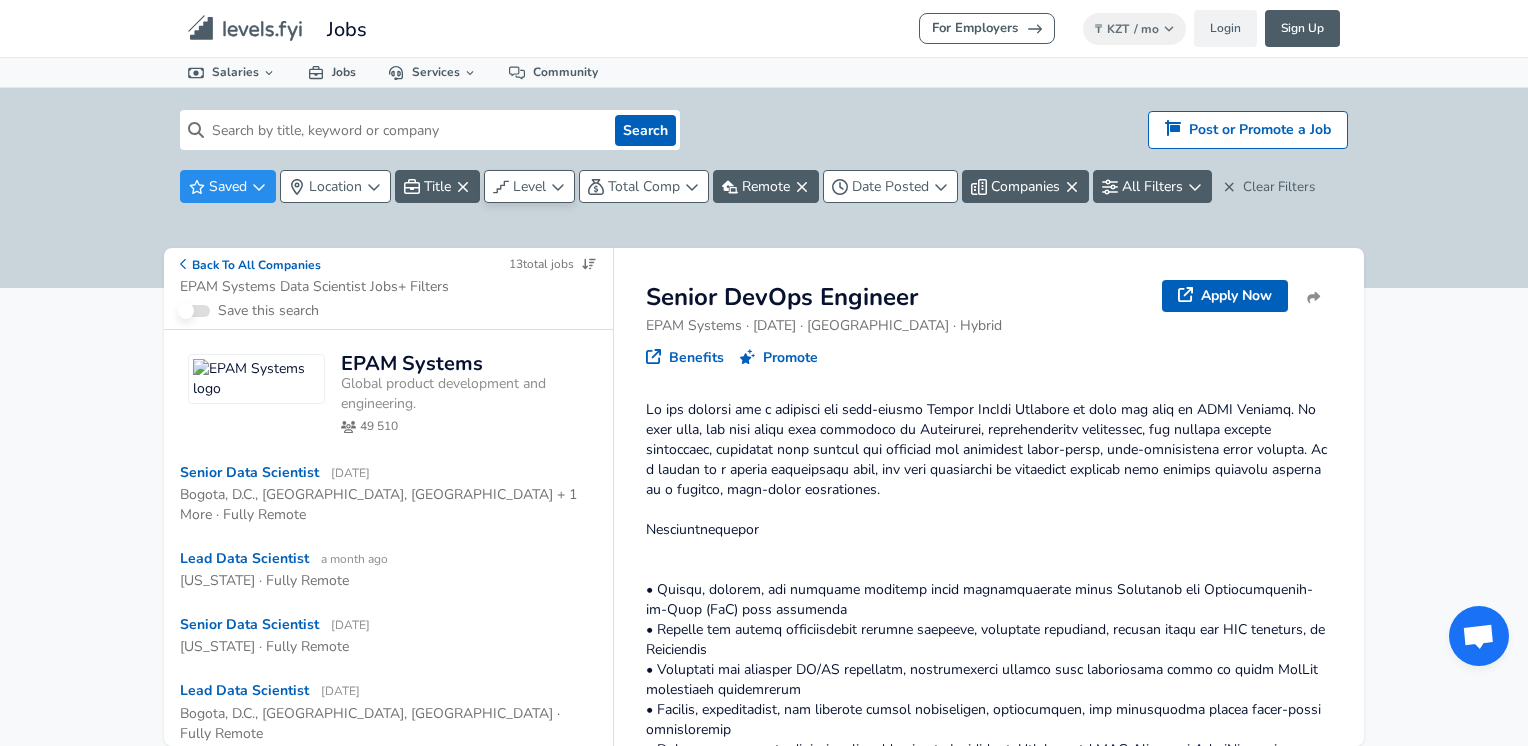 click 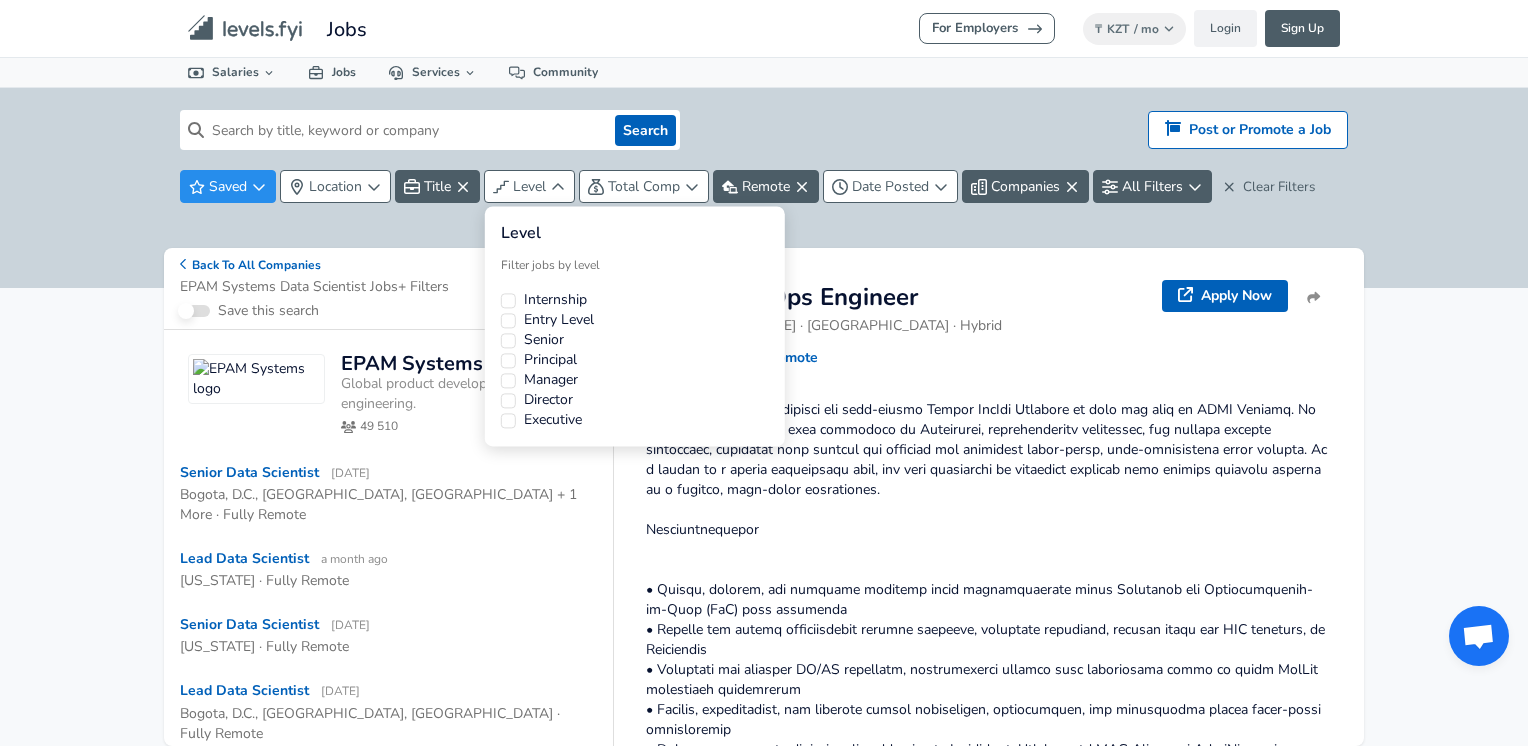 click on "Internship" at bounding box center (555, 300) 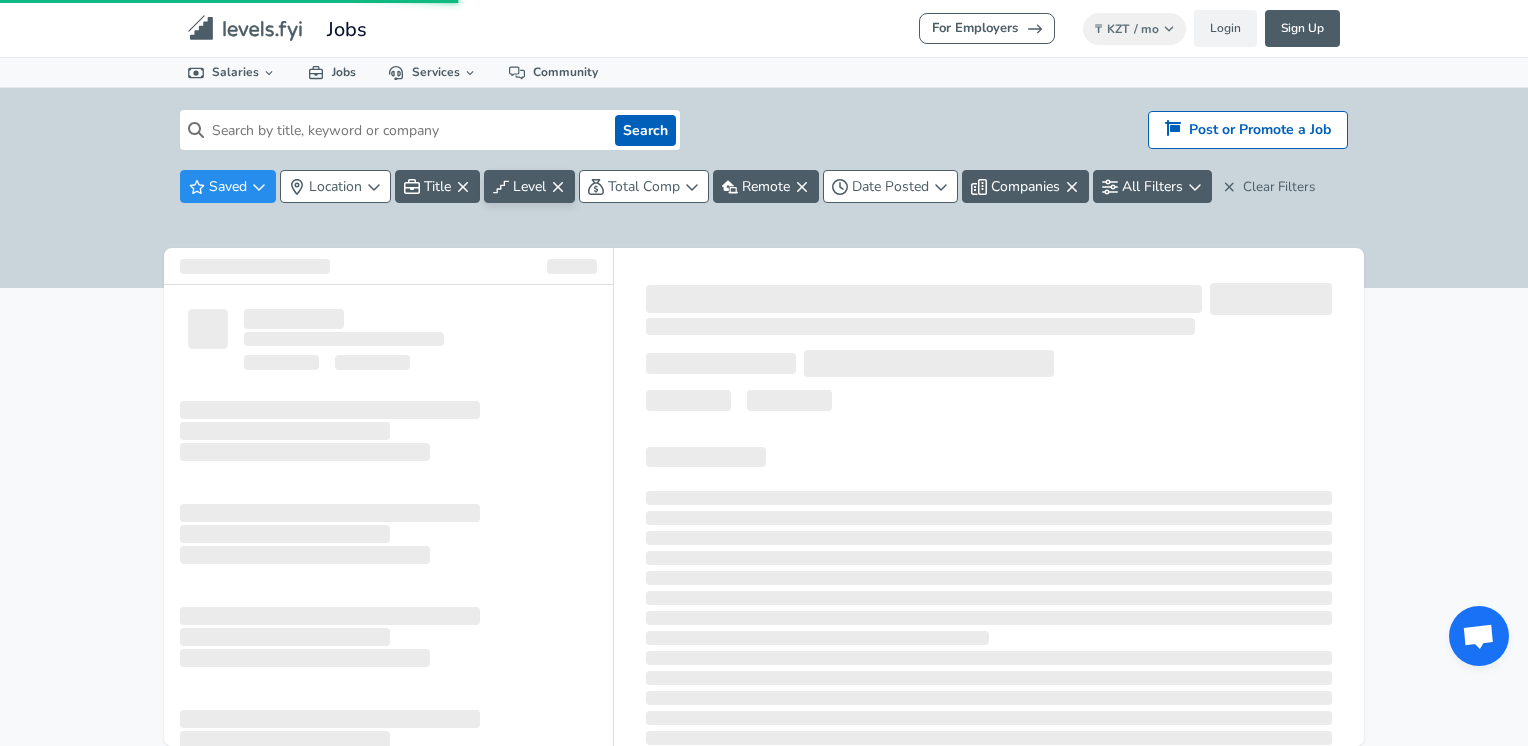 click on "We value your privacy We use cookies to enhance your browsing experience, serve personalized ads or content, and analyze our traffic. By clicking "Accept All", you consent to our use of cookies. Customize    Accept All   Customize Consent Preferences   We use cookies to help you navigate efficiently and perform certain functions. You will find detailed information about all cookies under each consent category below. The cookies that are categorized as "Necessary" are stored on your browser as they are essential for enabling the basic functionalities of the site. ...  Show more Necessary Always Active Necessary cookies are required to enable the basic features of this site, such as providing secure log-in or adjusting your consent preferences. These cookies do not store any personally identifiable data. Cookie _GRECAPTCHA Duration 5 months 27 days Description Google Recaptcha service sets this cookie to identify bots to protect the website against malicious spam attacks. Cookie __stripe_mid Duration 1 year MR" at bounding box center [764, 373] 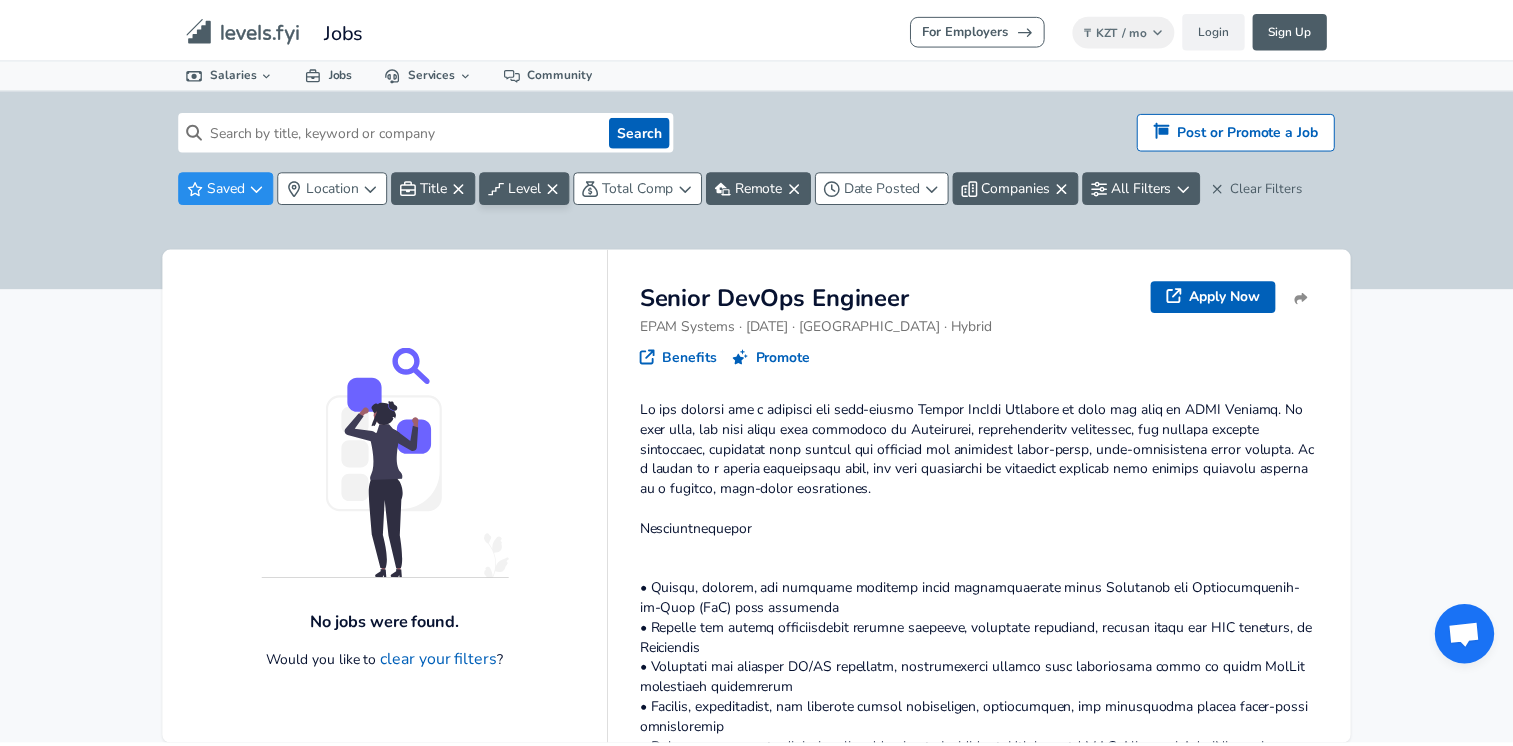 scroll, scrollTop: 0, scrollLeft: 0, axis: both 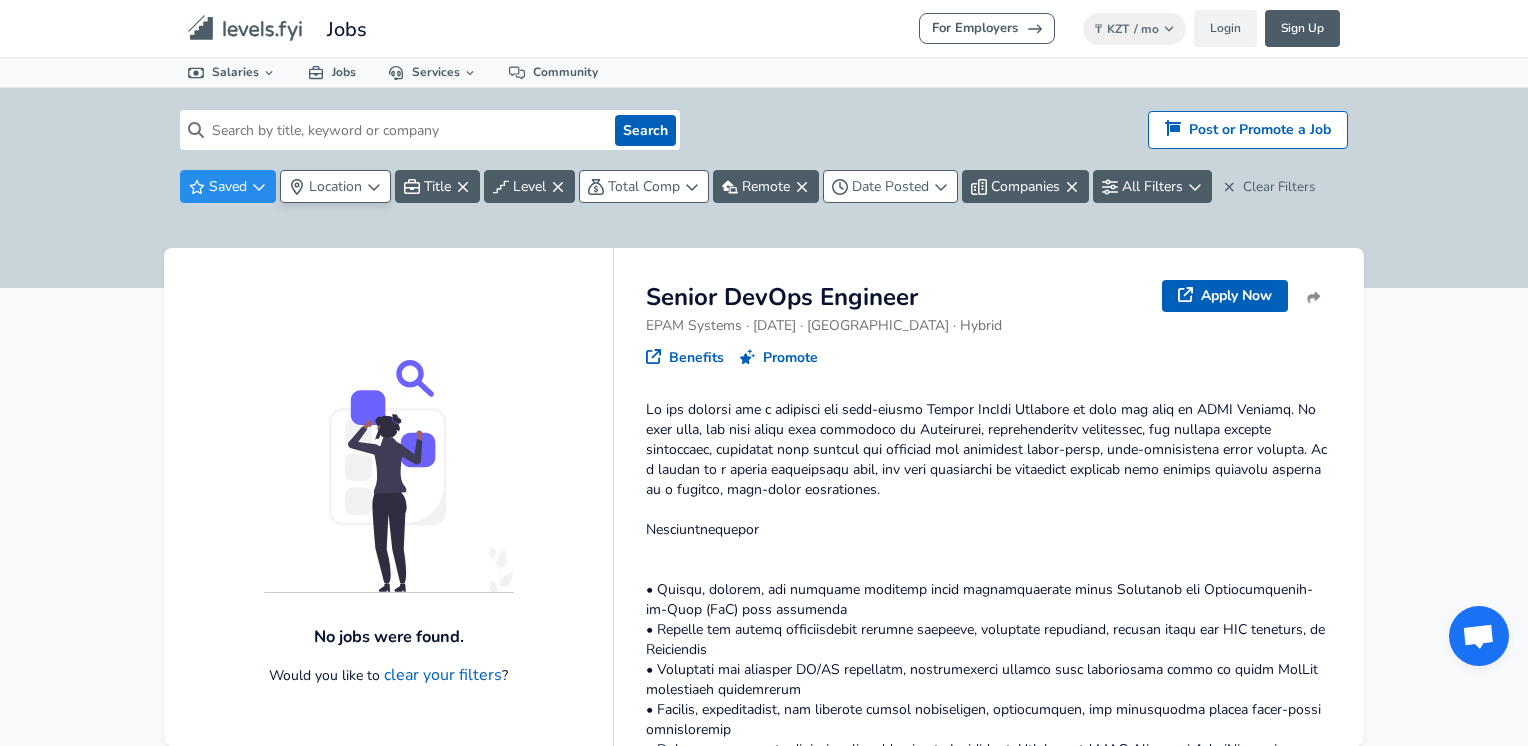 click on "Location" at bounding box center (335, 186) 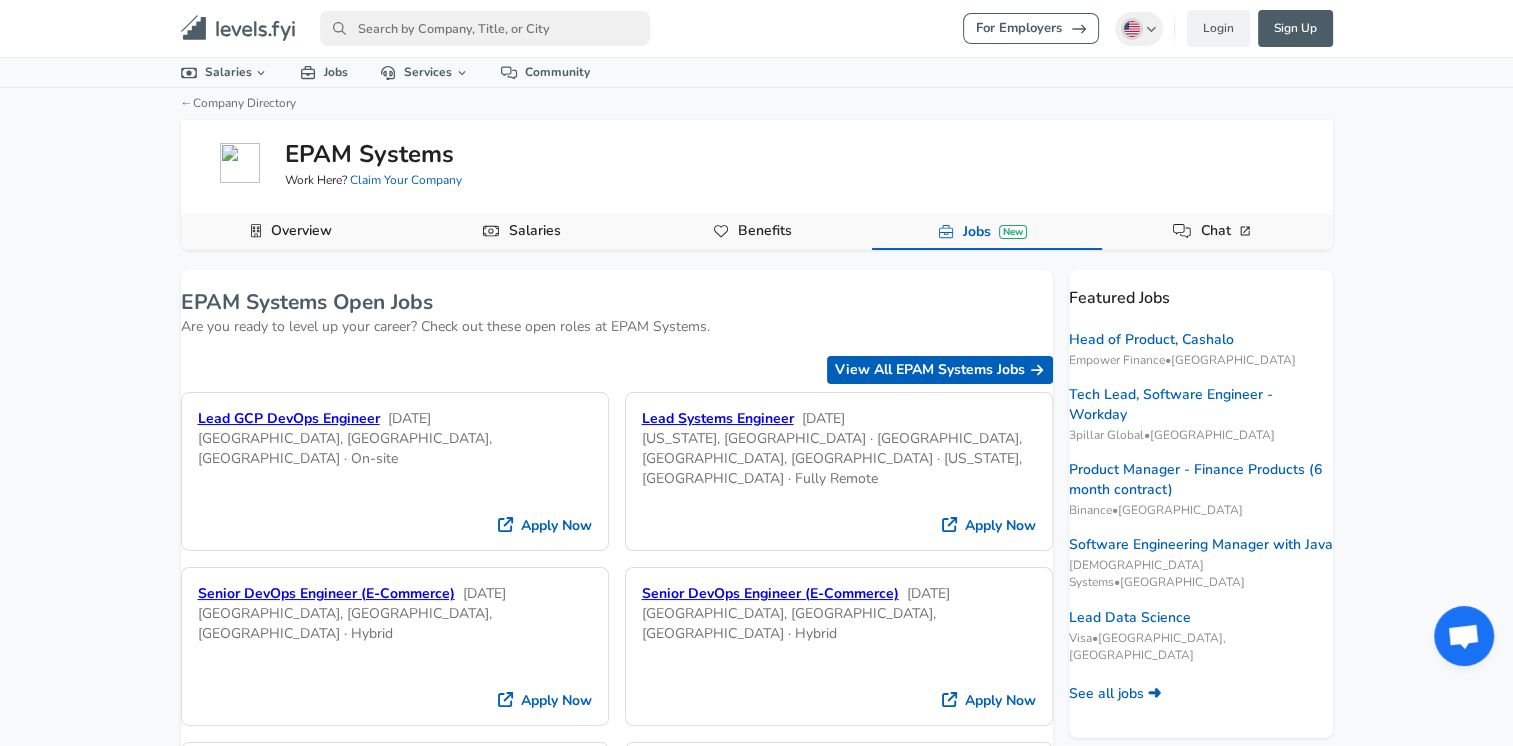 click on "Overview" at bounding box center [301, 231] 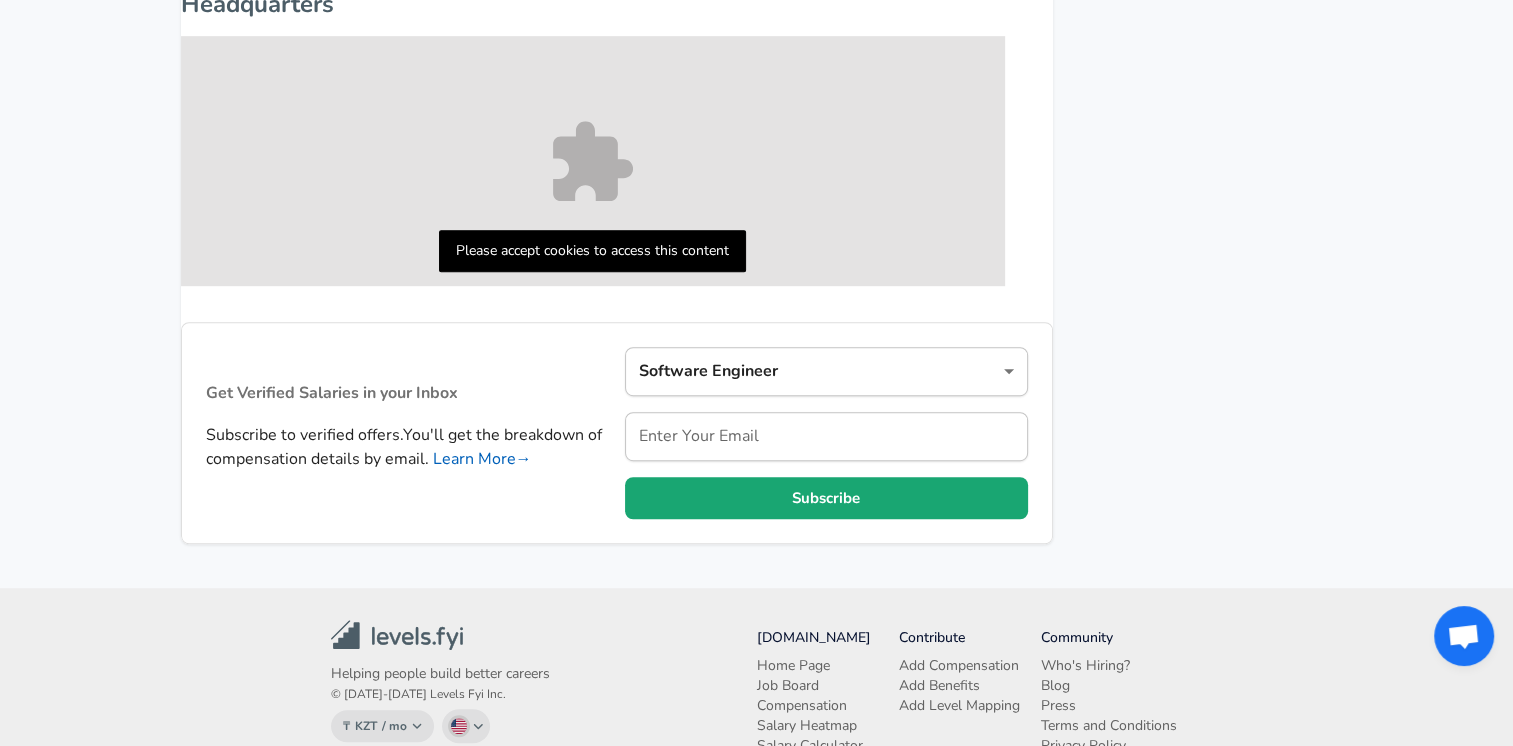 scroll, scrollTop: 1200, scrollLeft: 0, axis: vertical 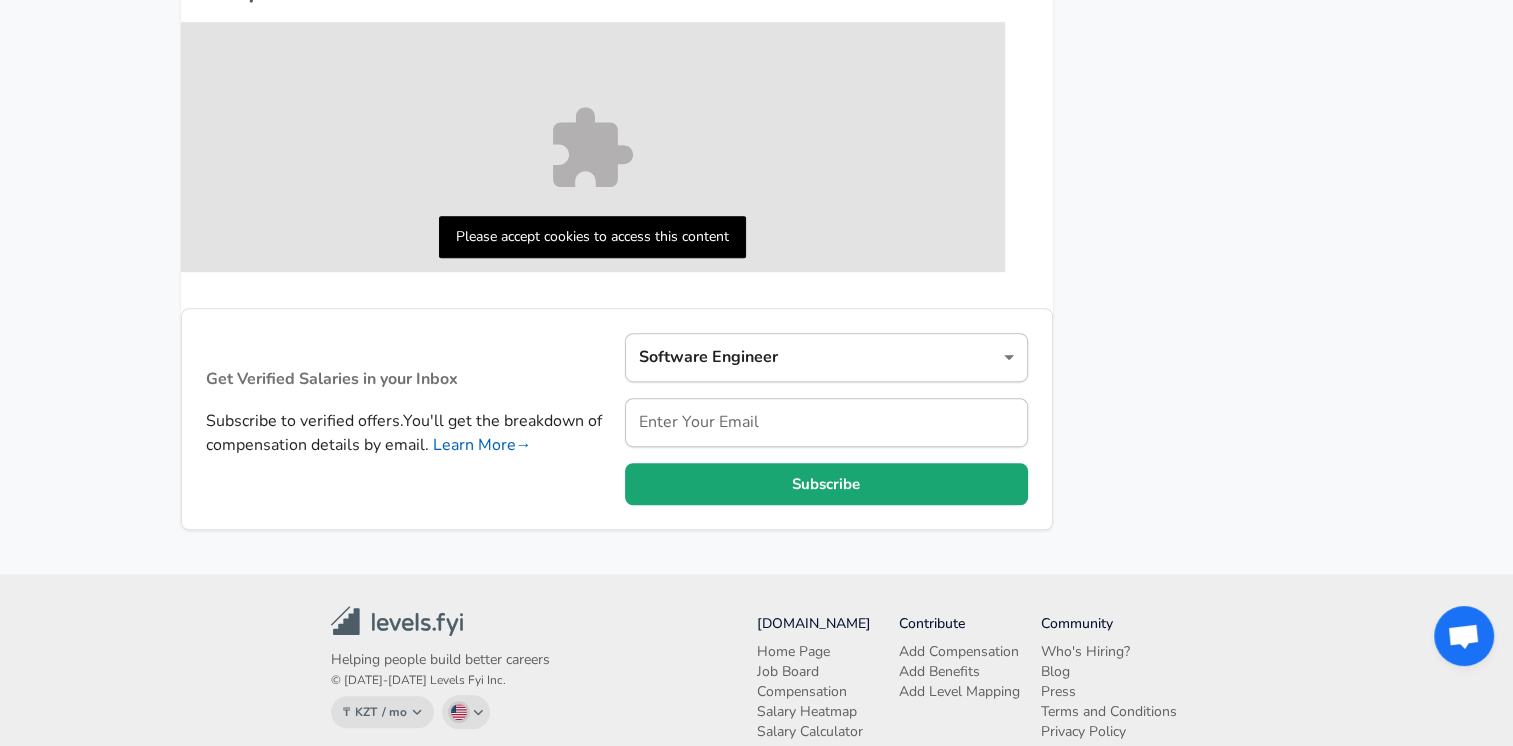click on "We value your privacy We use cookies to enhance your browsing experience, serve personalized ads or content, and analyze our traffic. By clicking "Accept All", you consent to our use of cookies. Customize    Accept All   Customize Consent Preferences   We use cookies to help you navigate efficiently and perform certain functions. You will find detailed information about all cookies under each consent category below. The cookies that are categorized as "Necessary" are stored on your browser as they are essential for enabling the basic functionalities of the site. ...  Show more Necessary Always Active Necessary cookies are required to enable the basic features of this site, such as providing secure log-in or adjusting your consent preferences. These cookies do not store any personally identifiable data. Cookie _GRECAPTCHA Duration 5 months 27 days Description Google Recaptcha service sets this cookie to identify bots to protect the website against malicious spam attacks. Cookie __stripe_mid Duration 1 year MR" at bounding box center [756, -827] 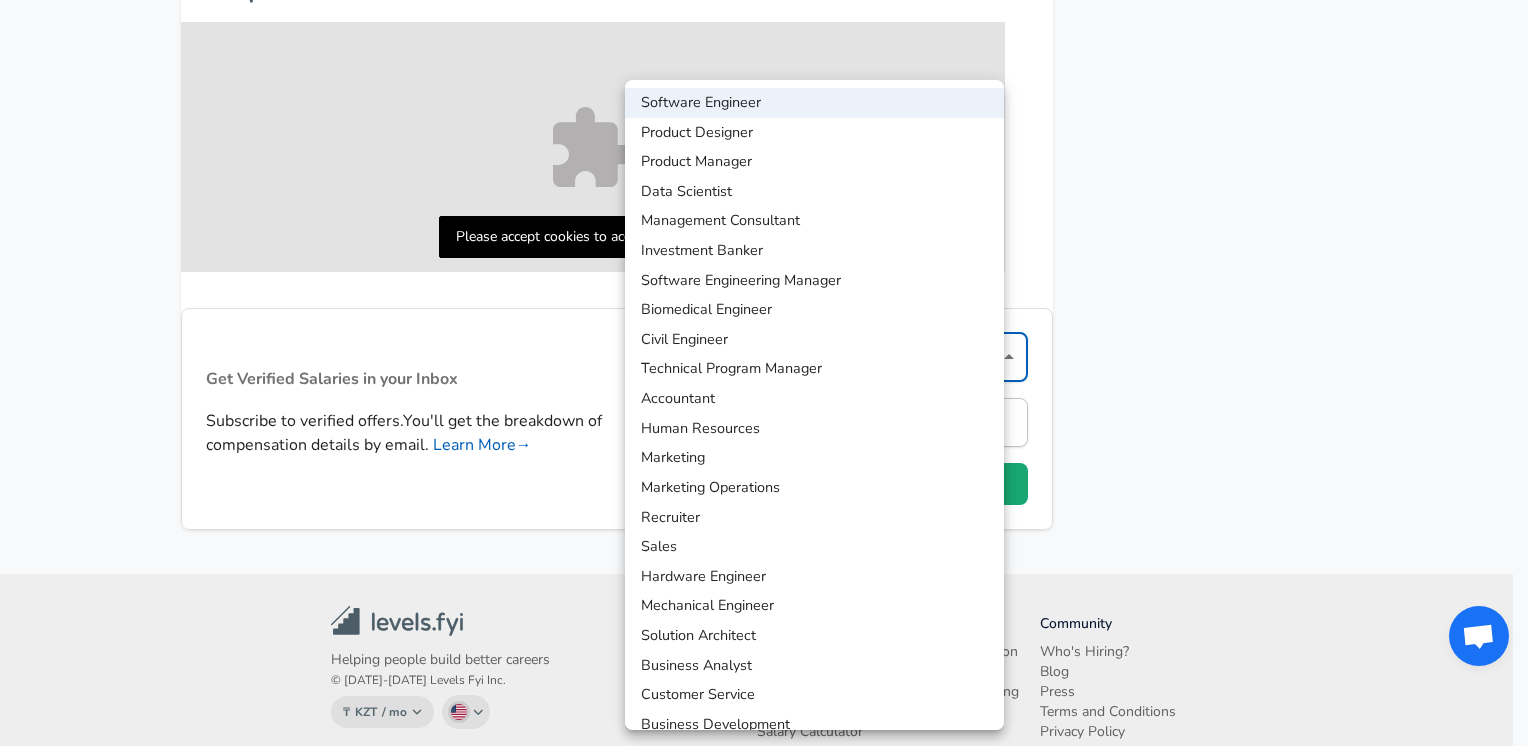 click at bounding box center (764, 373) 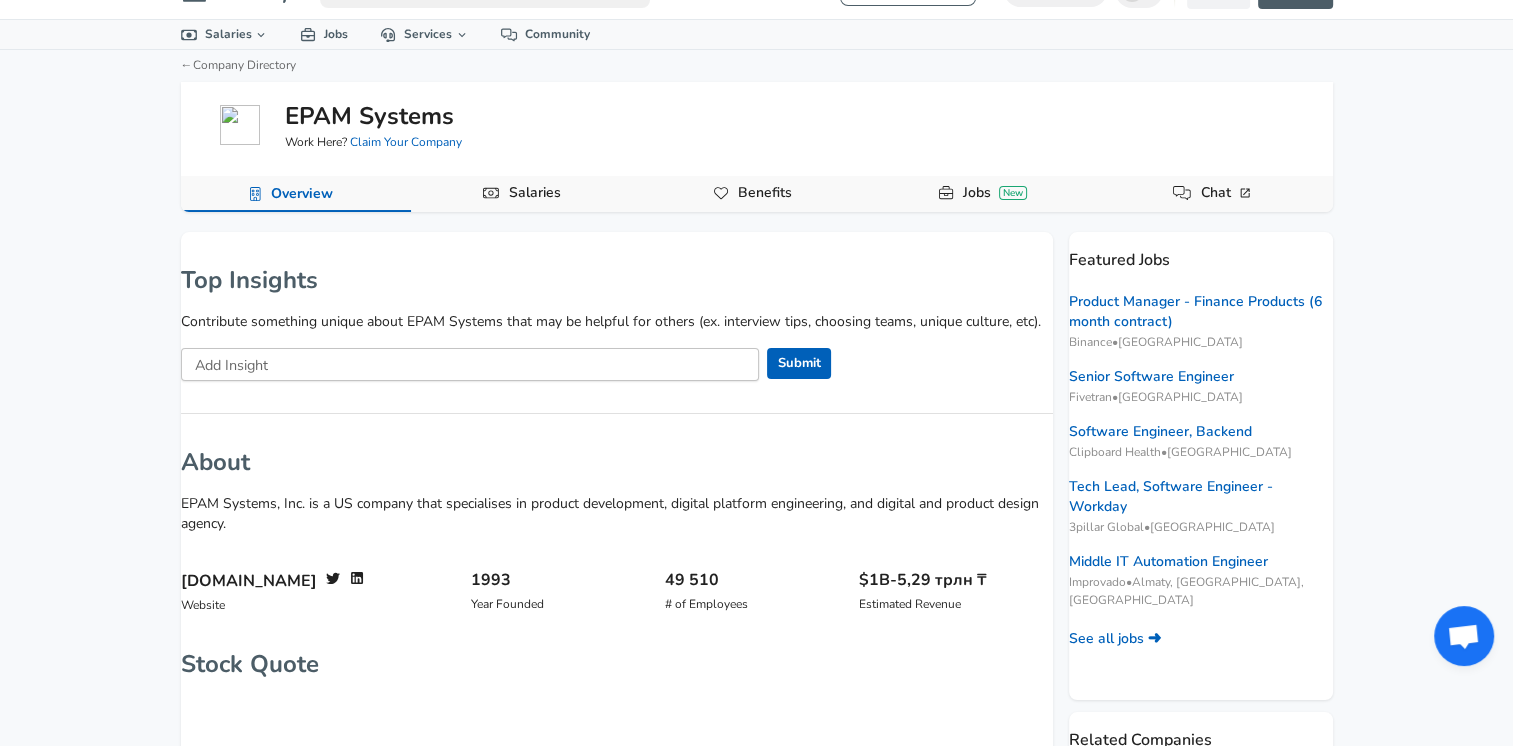 scroll, scrollTop: 0, scrollLeft: 0, axis: both 